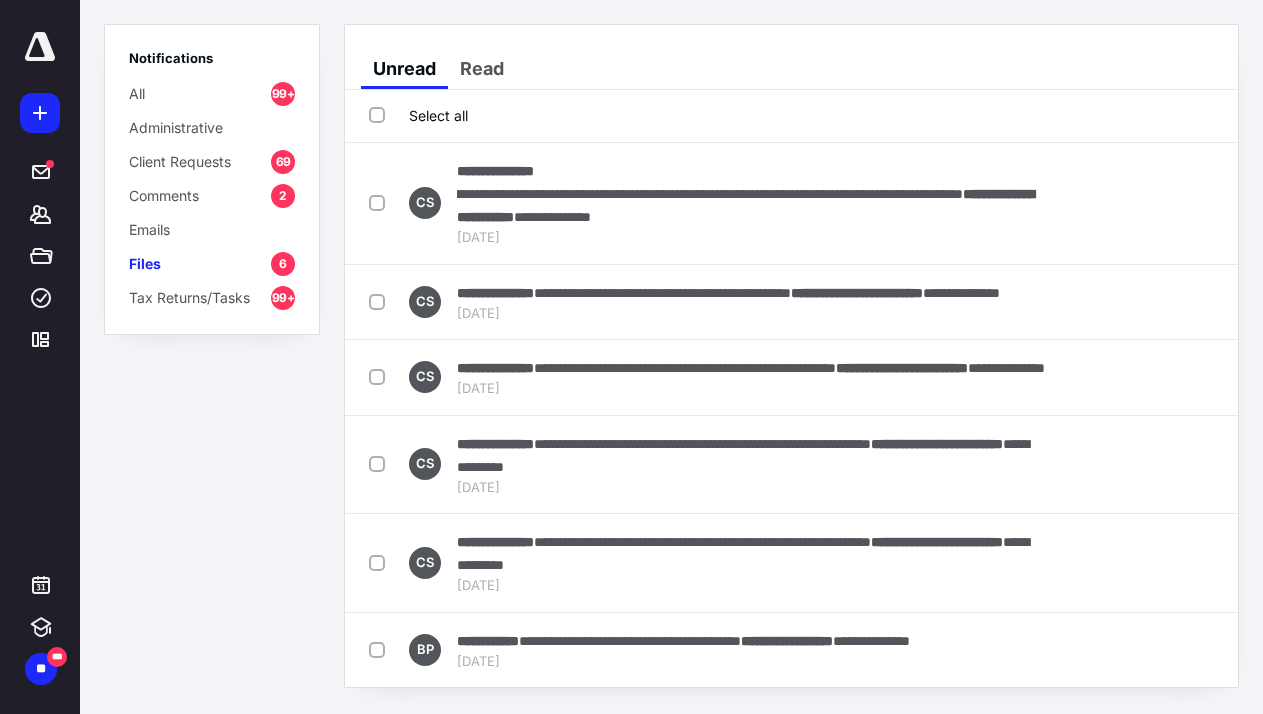 scroll, scrollTop: 0, scrollLeft: 0, axis: both 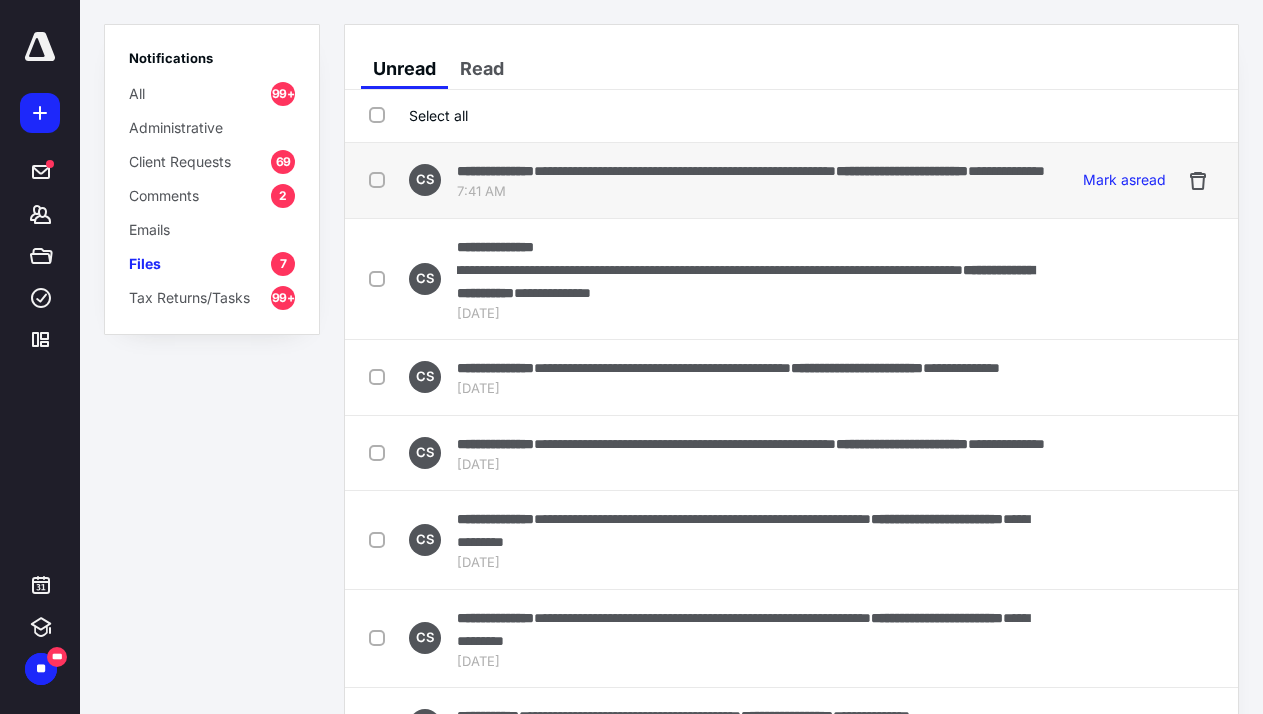 click on "**********" at bounding box center (1006, 171) 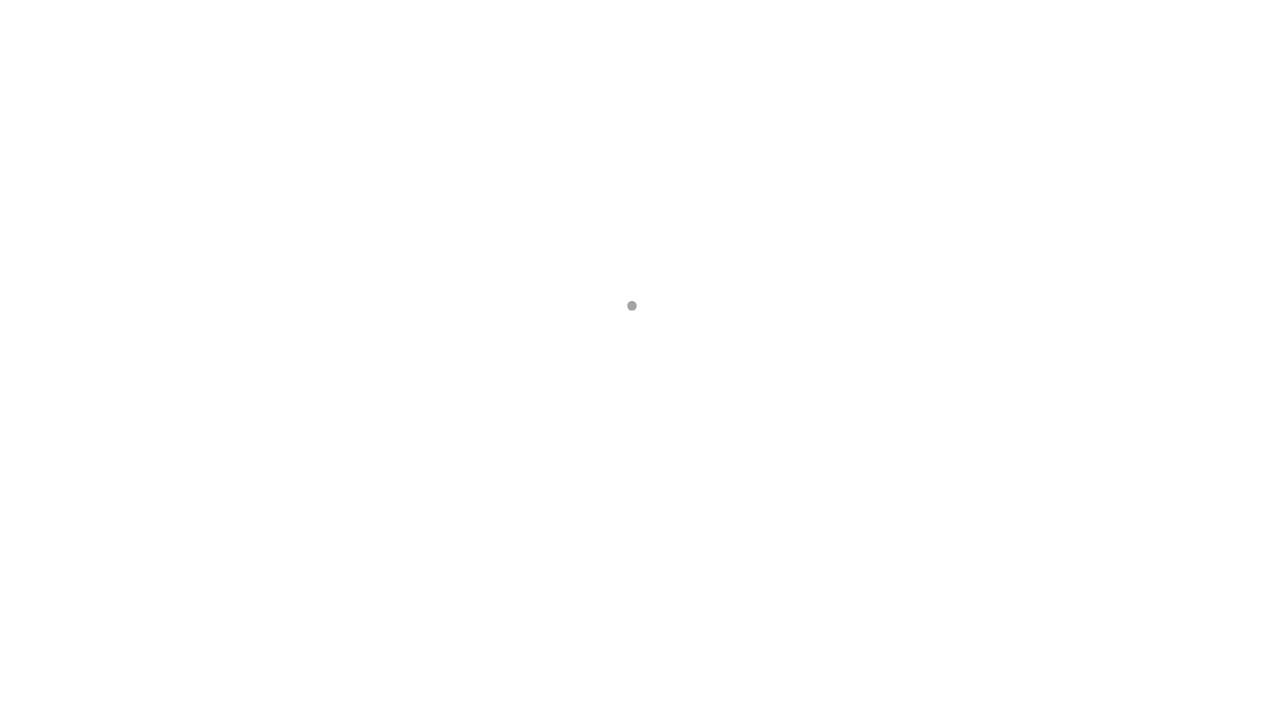 scroll, scrollTop: 0, scrollLeft: 0, axis: both 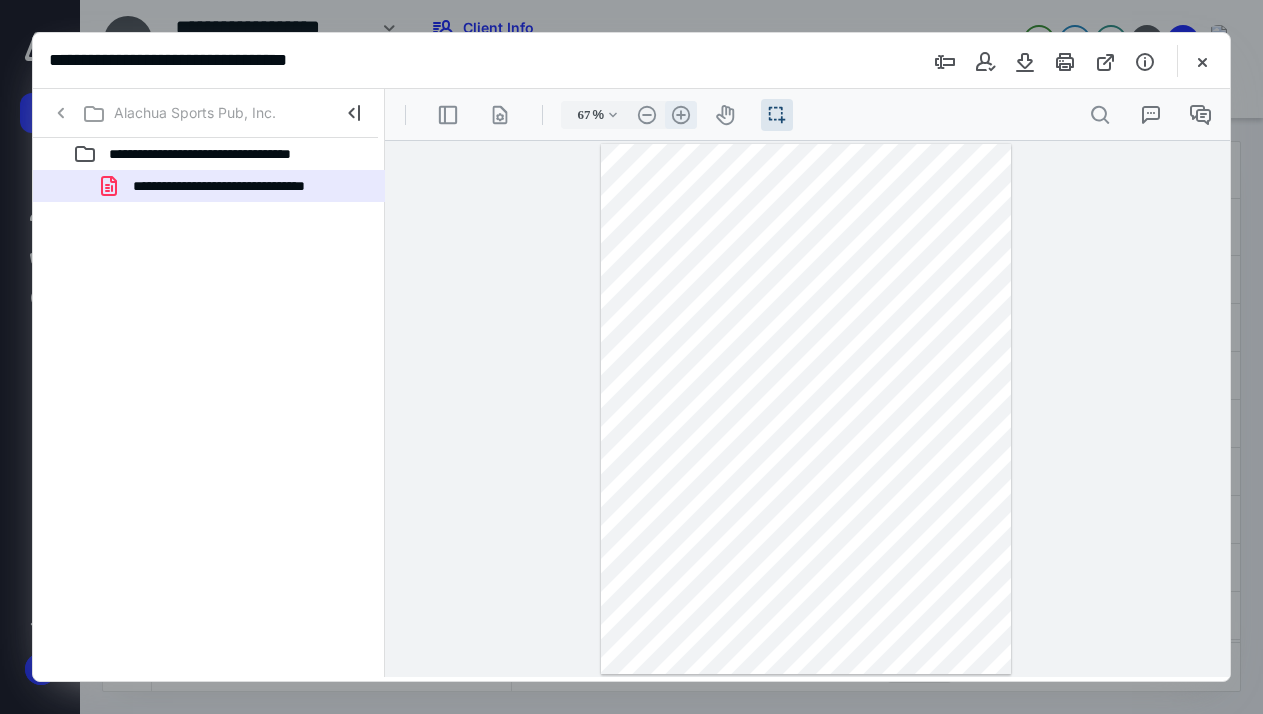 click on ".cls-1{fill:#abb0c4;} icon - header - zoom - in - line" at bounding box center [681, 115] 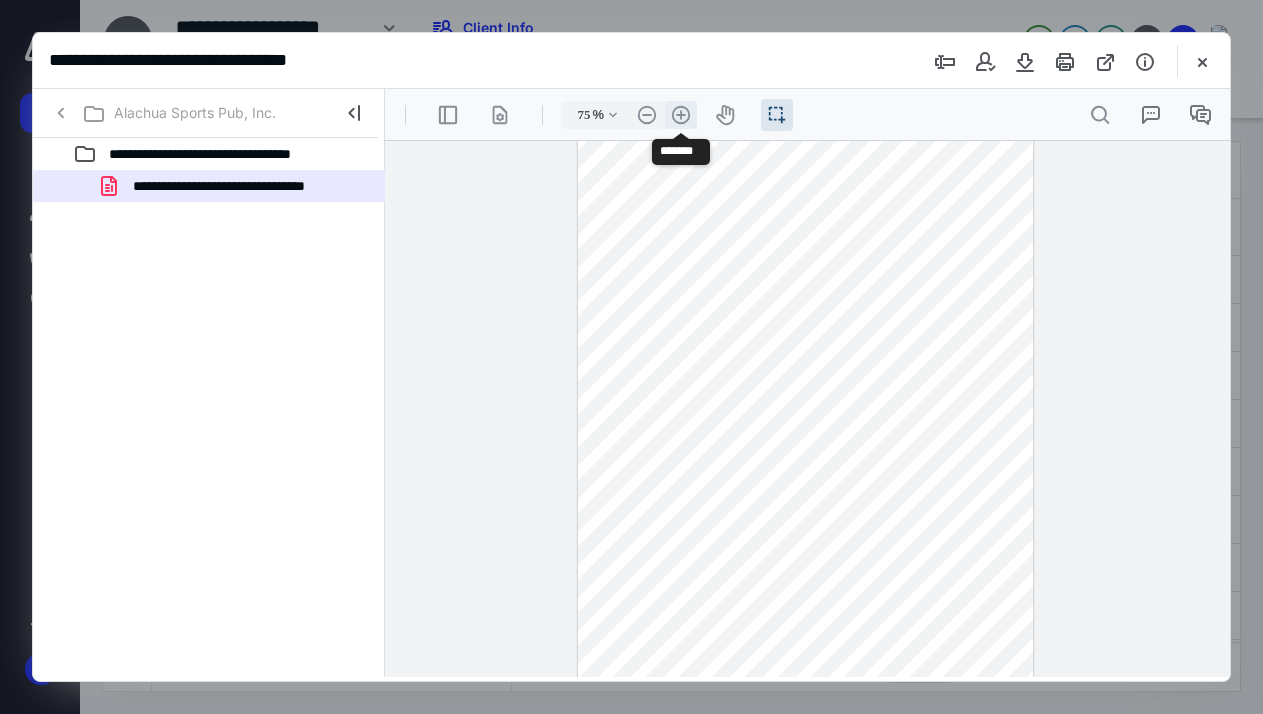 click on ".cls-1{fill:#abb0c4;} icon - header - zoom - in - line" at bounding box center [681, 115] 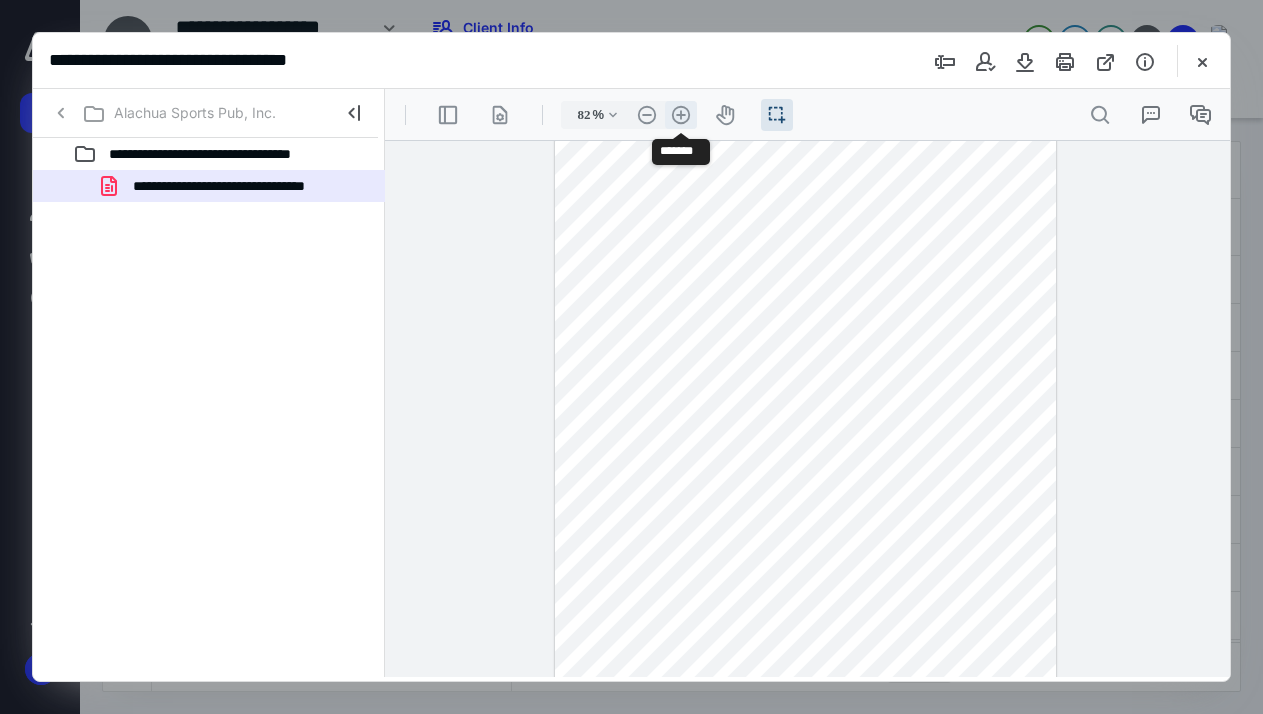 click on ".cls-1{fill:#abb0c4;} icon - header - zoom - in - line" at bounding box center (681, 115) 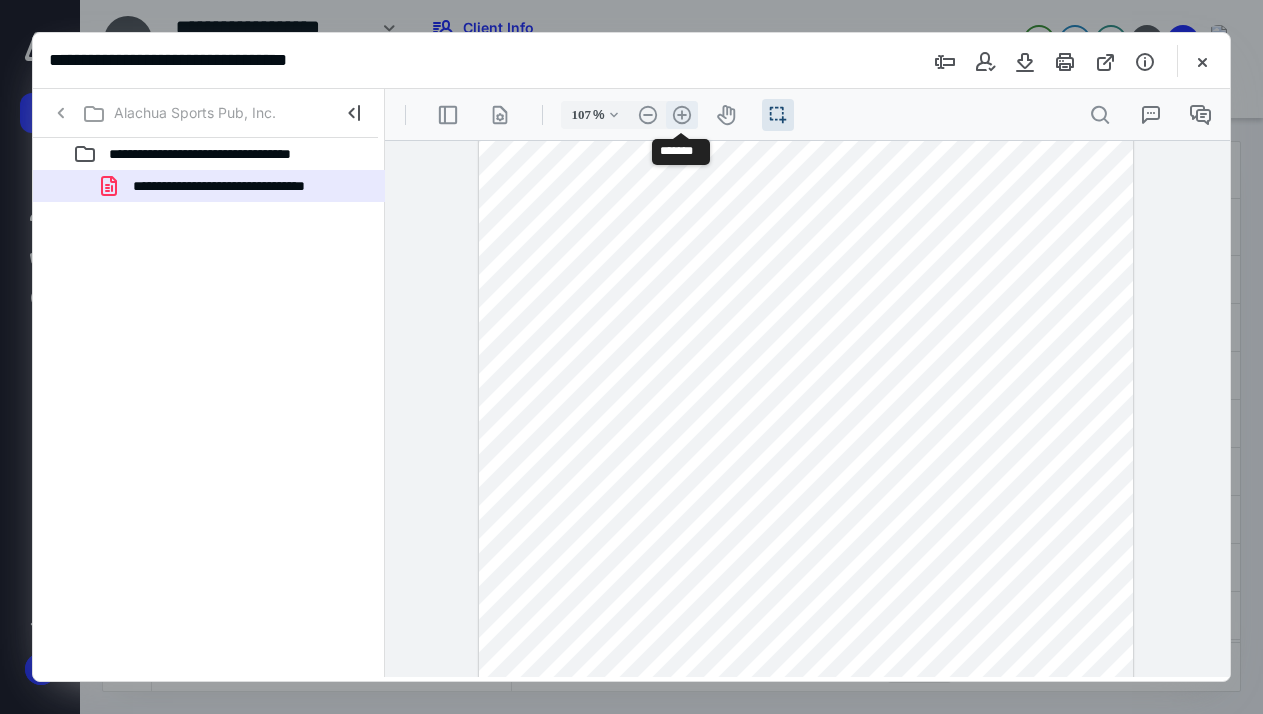scroll, scrollTop: 144, scrollLeft: 0, axis: vertical 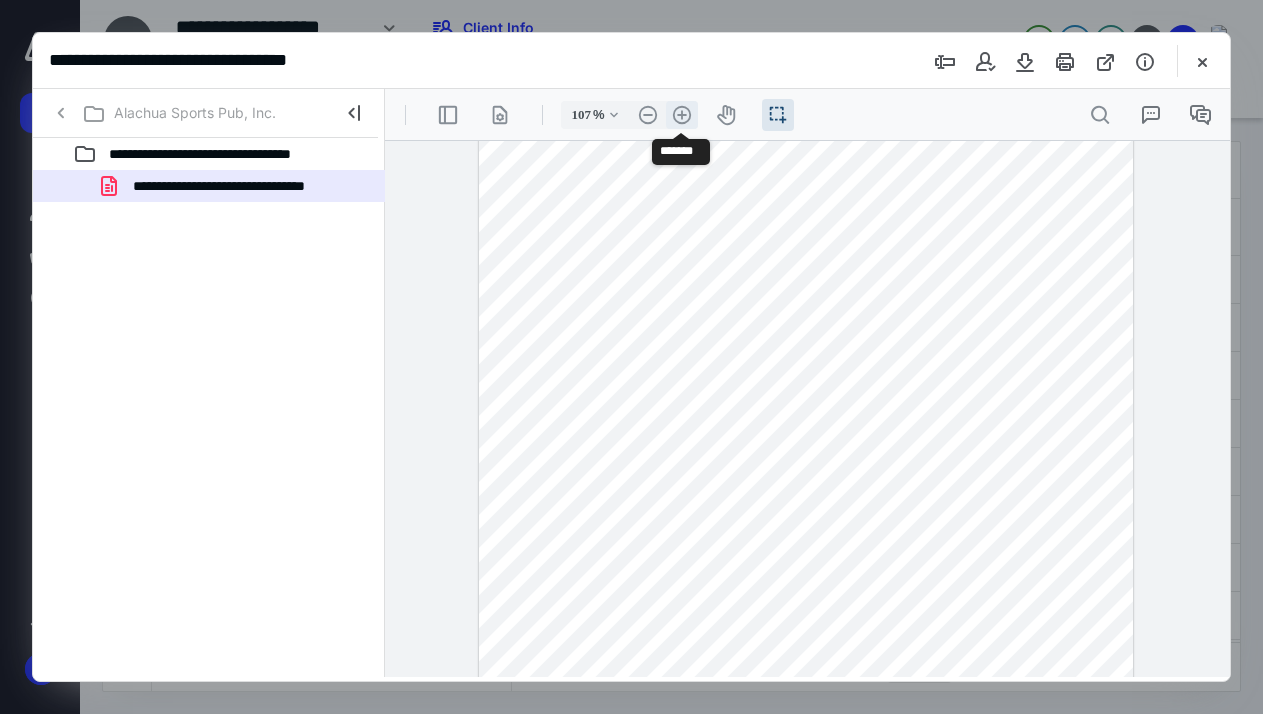 click on ".cls-1{fill:#abb0c4;} icon - header - zoom - in - line" at bounding box center (682, 115) 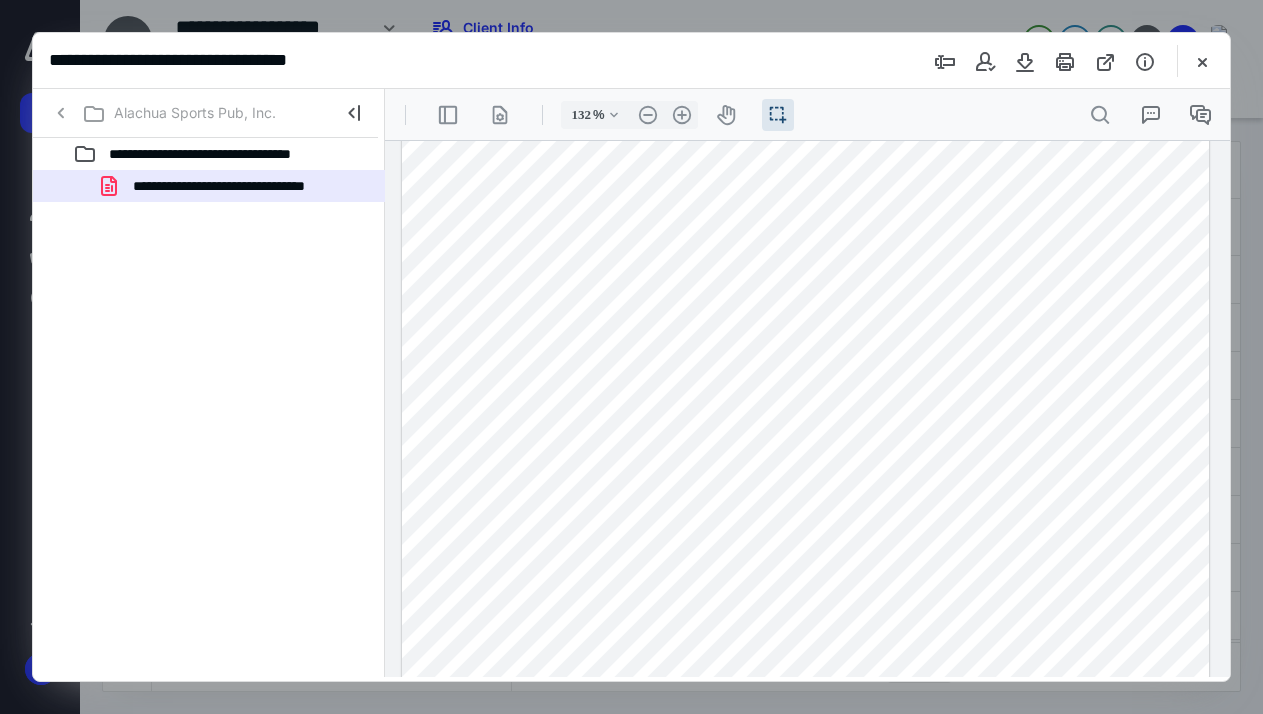 scroll, scrollTop: 128, scrollLeft: 0, axis: vertical 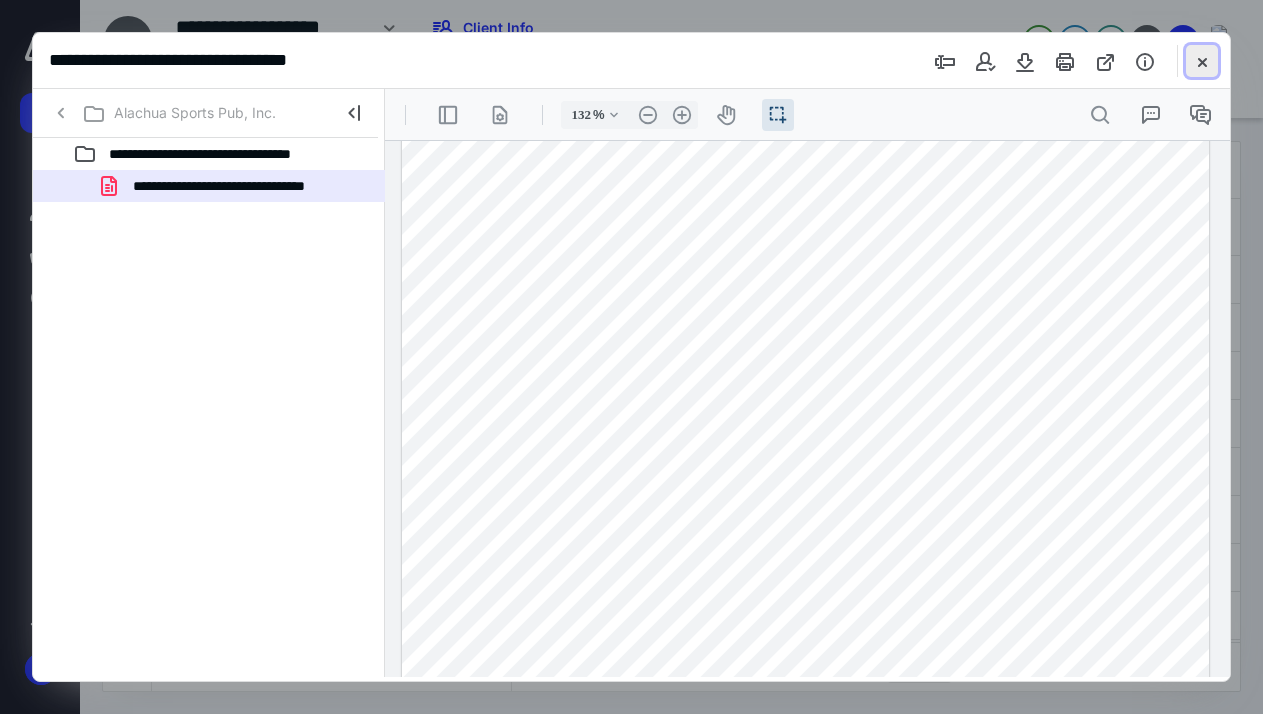 click at bounding box center (1202, 61) 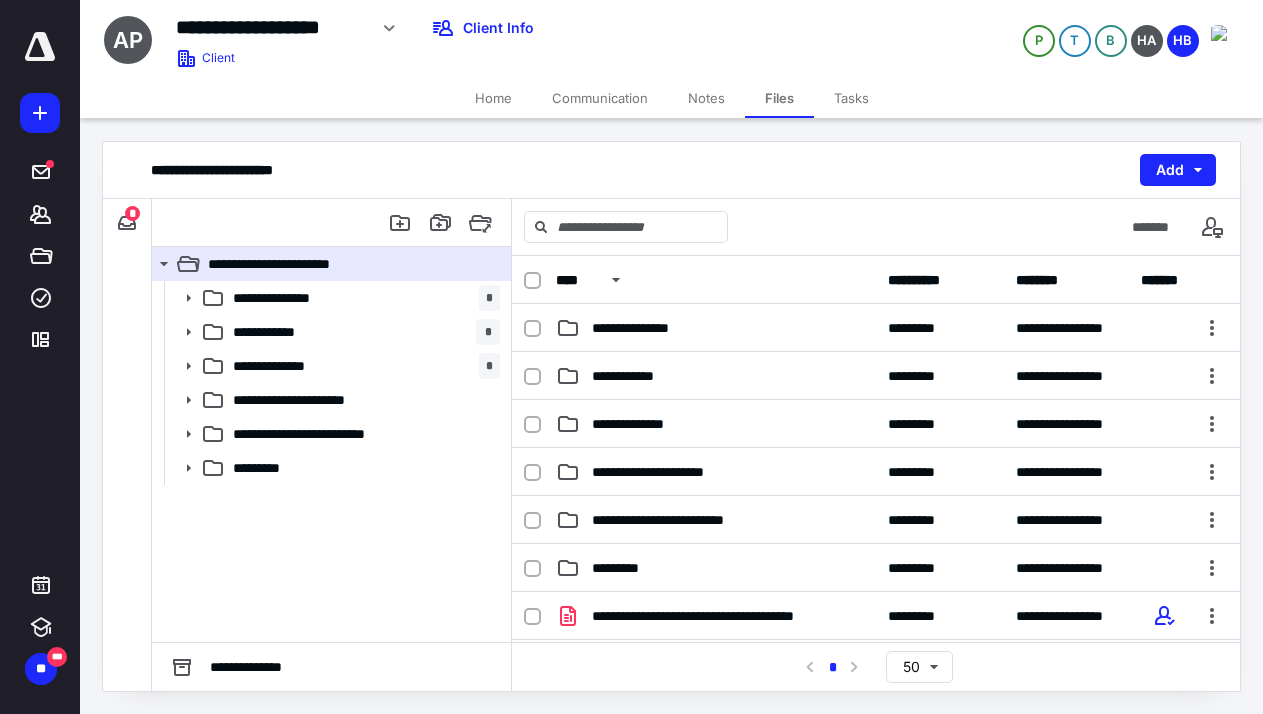 click on "Tasks" at bounding box center (851, 98) 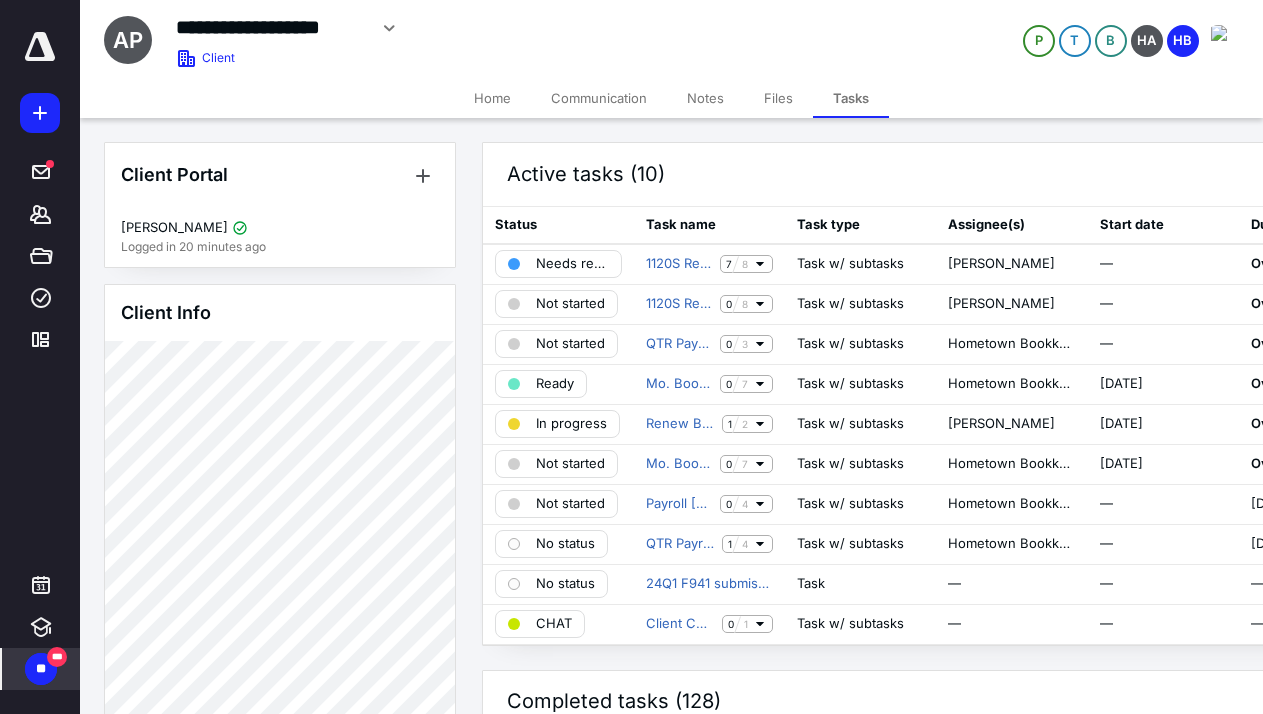 click on "**" at bounding box center [41, 669] 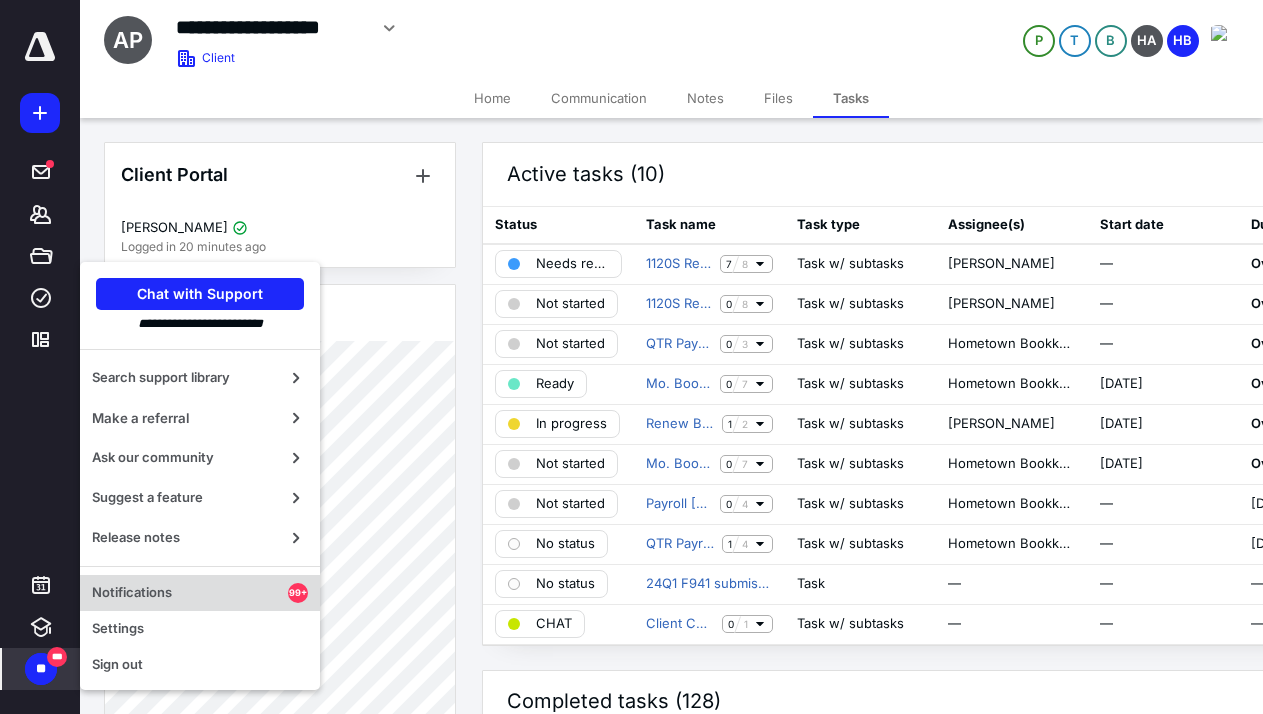 click on "Notifications" at bounding box center [190, 593] 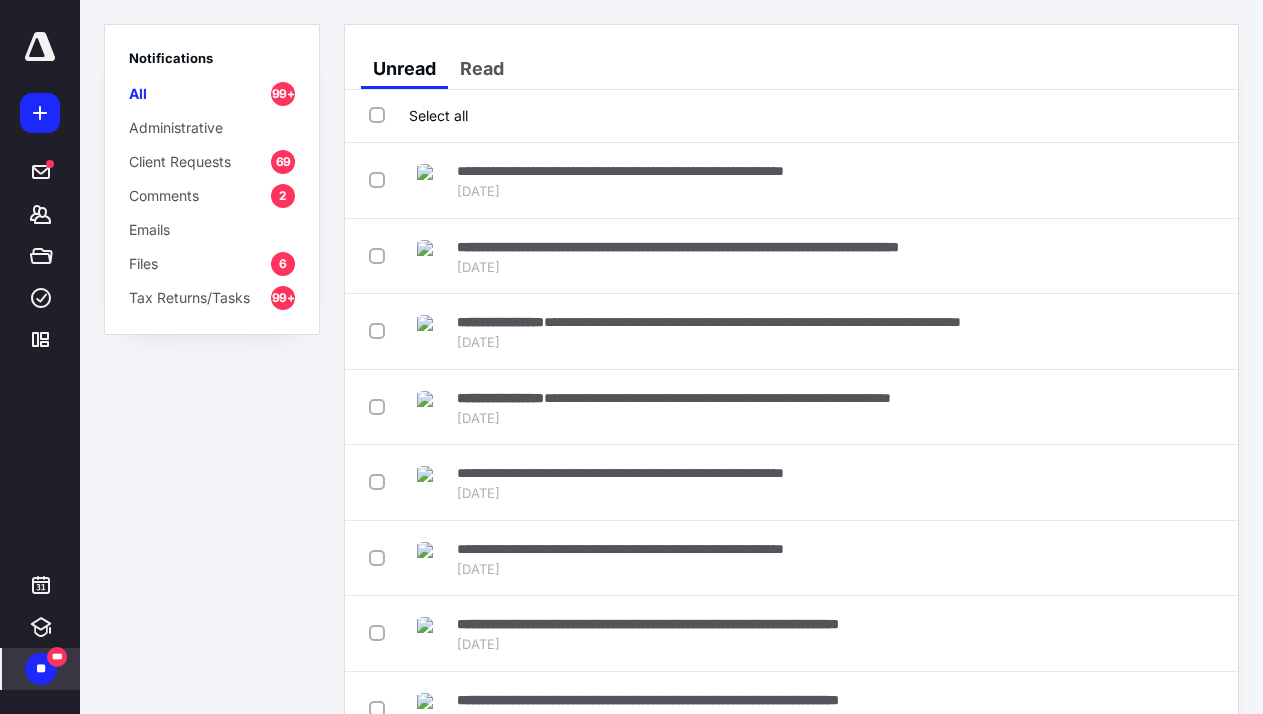 click on "Comments 2" at bounding box center (212, 195) 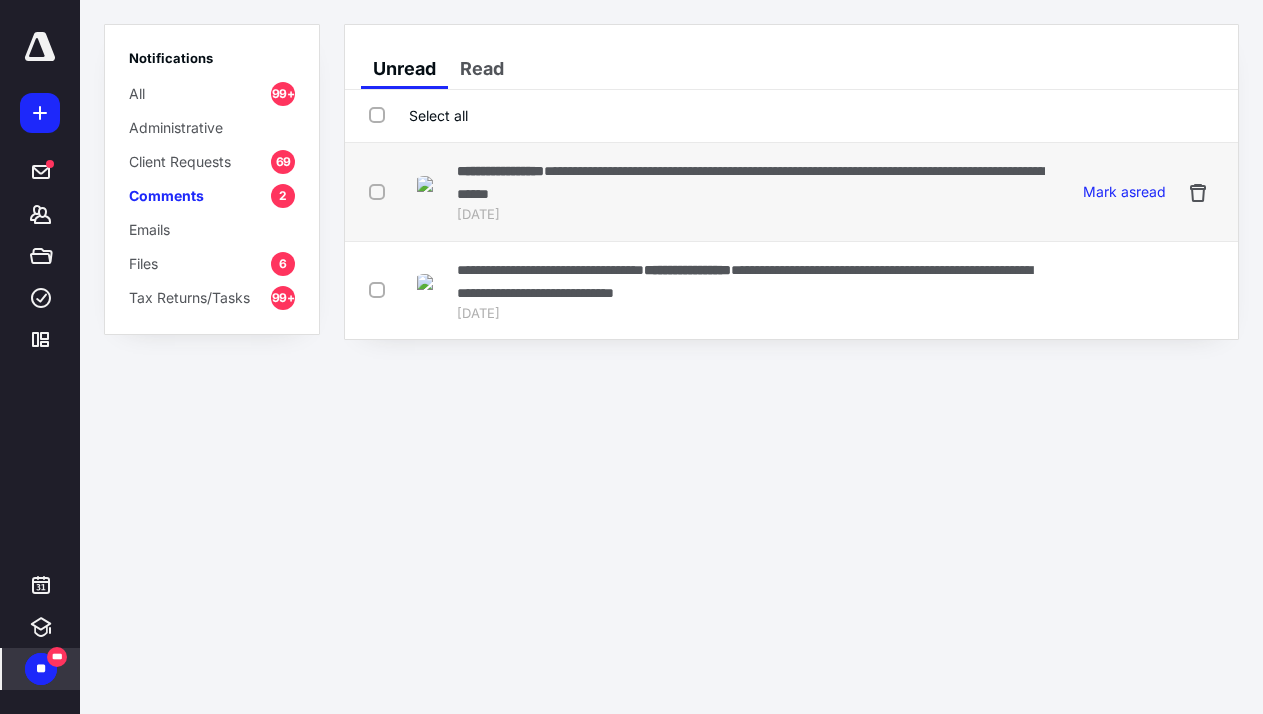 click on "**********" at bounding box center (751, 182) 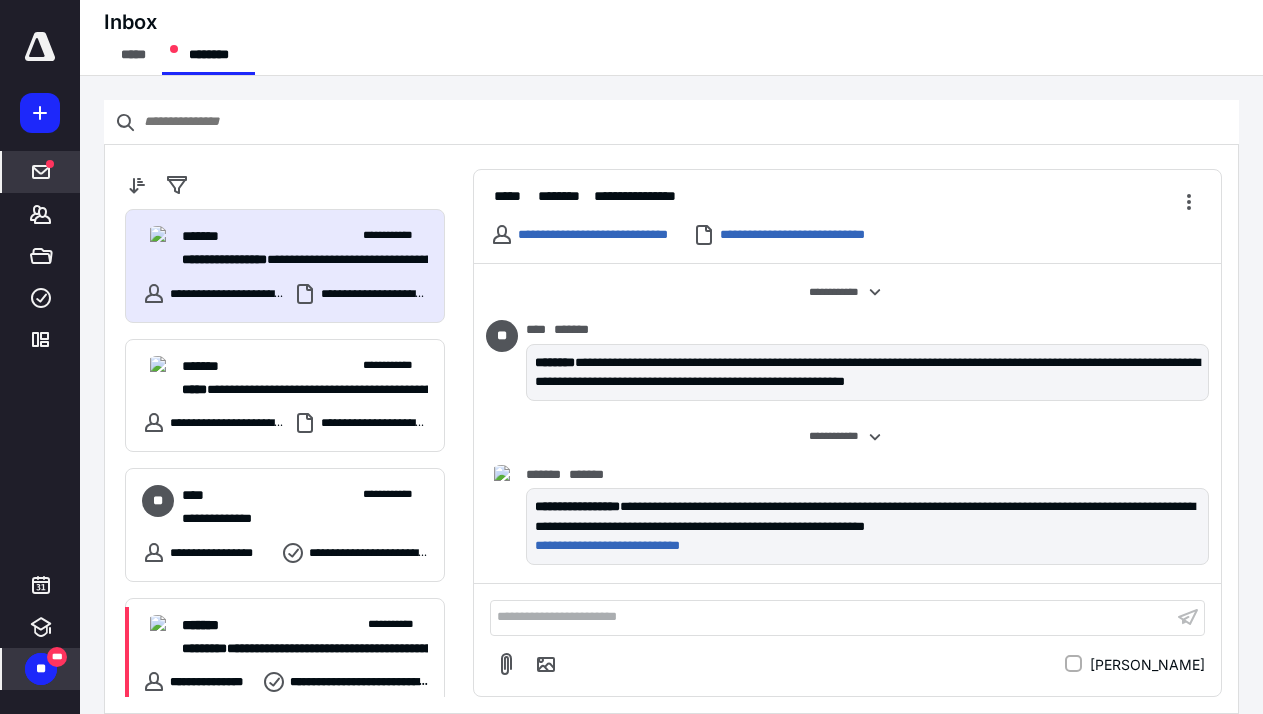 scroll, scrollTop: 1, scrollLeft: 0, axis: vertical 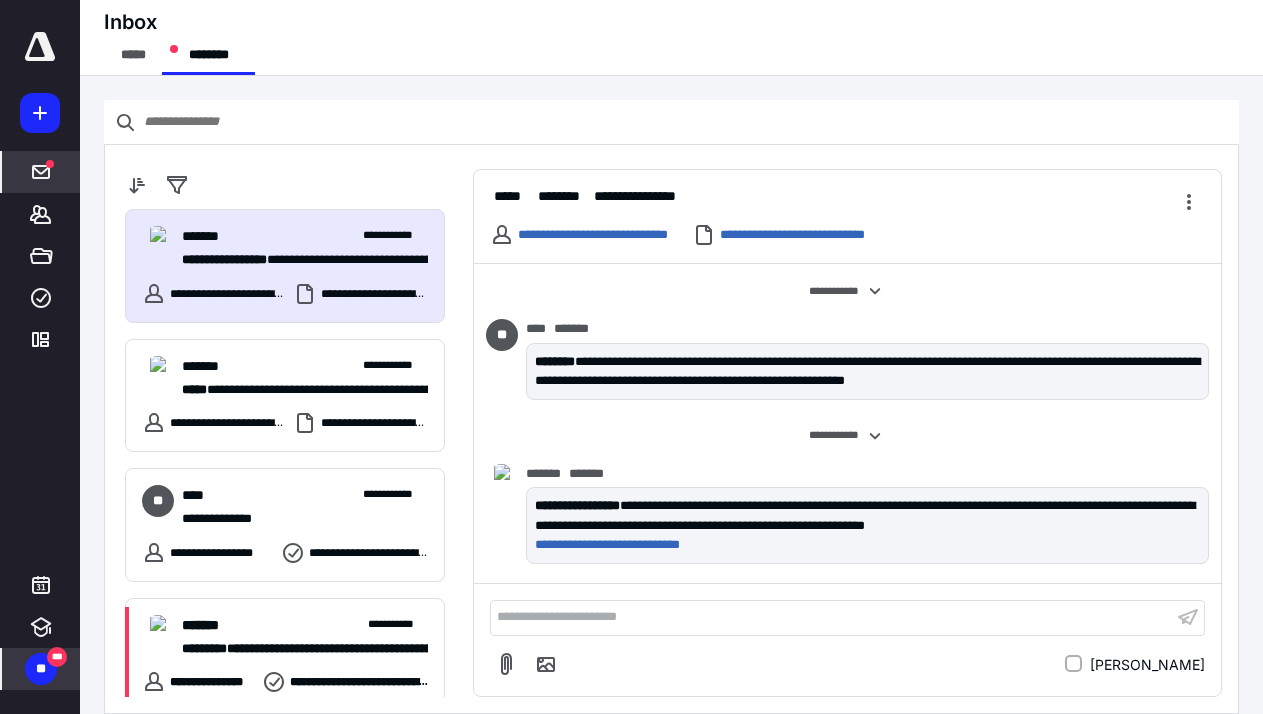 click on "**" at bounding box center [41, 669] 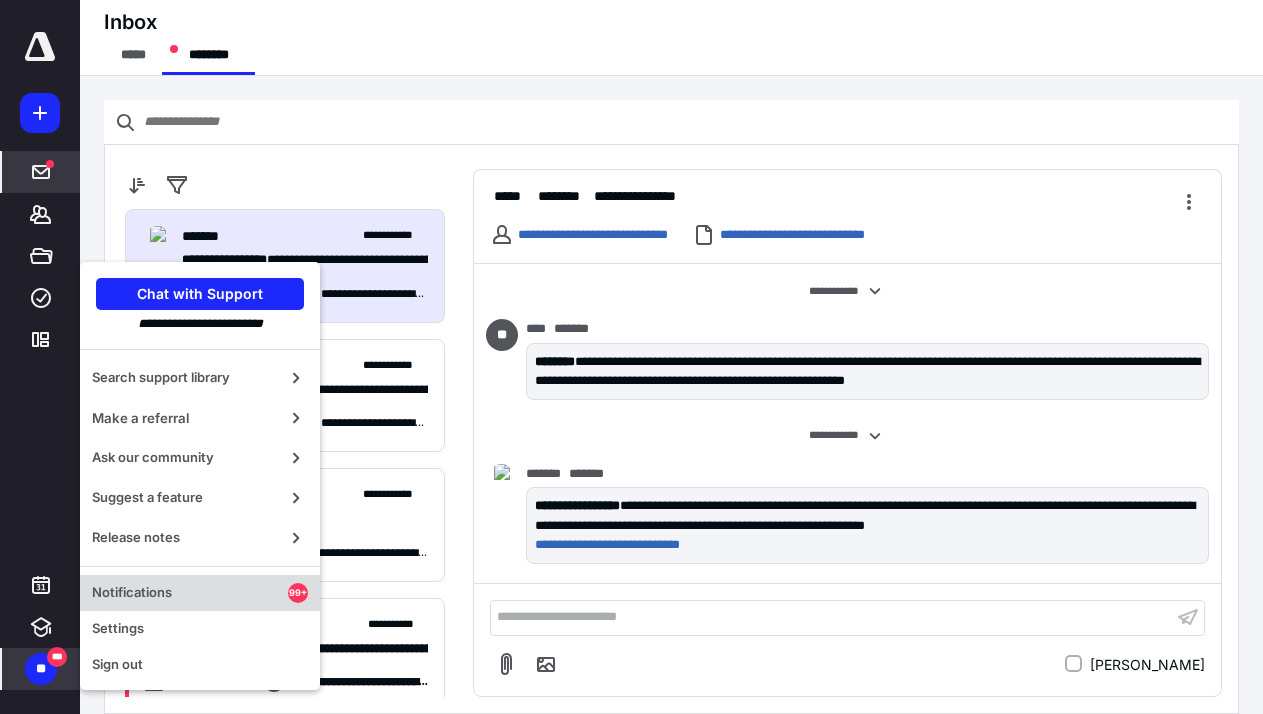 click on "Notifications" at bounding box center [190, 593] 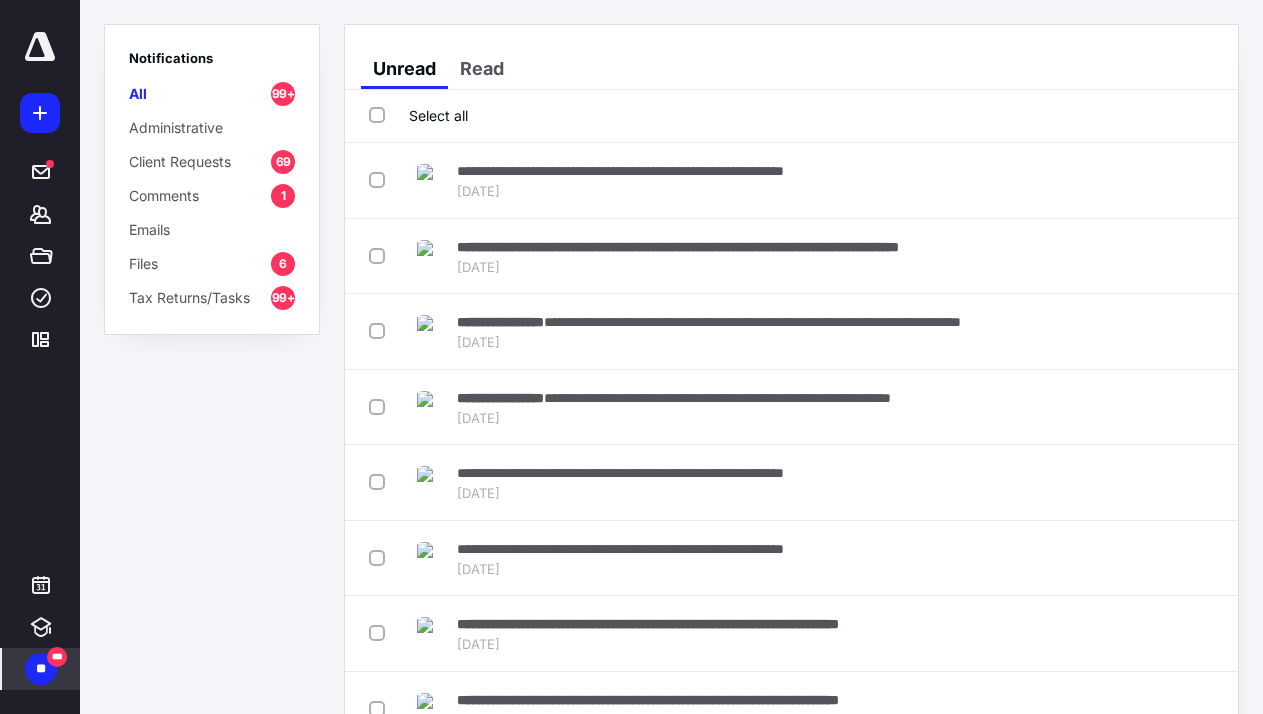 click on "Files 6" at bounding box center [212, 263] 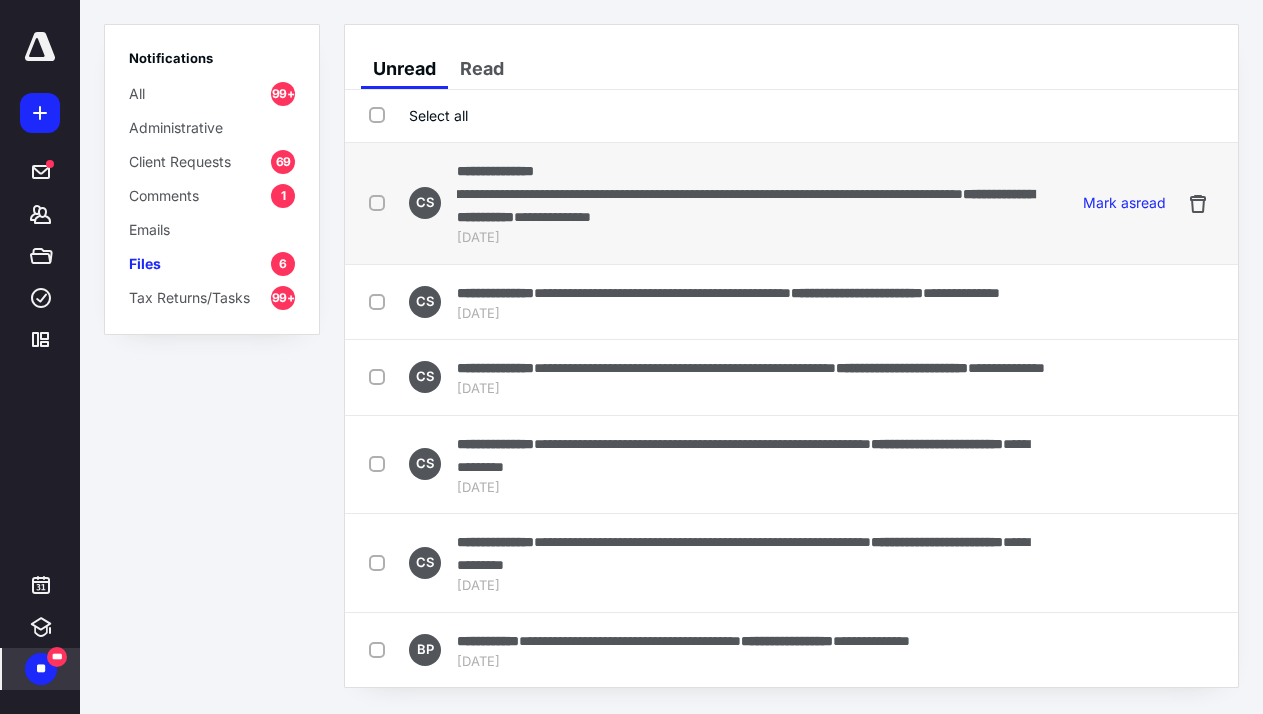 click on "**********" at bounding box center [710, 194] 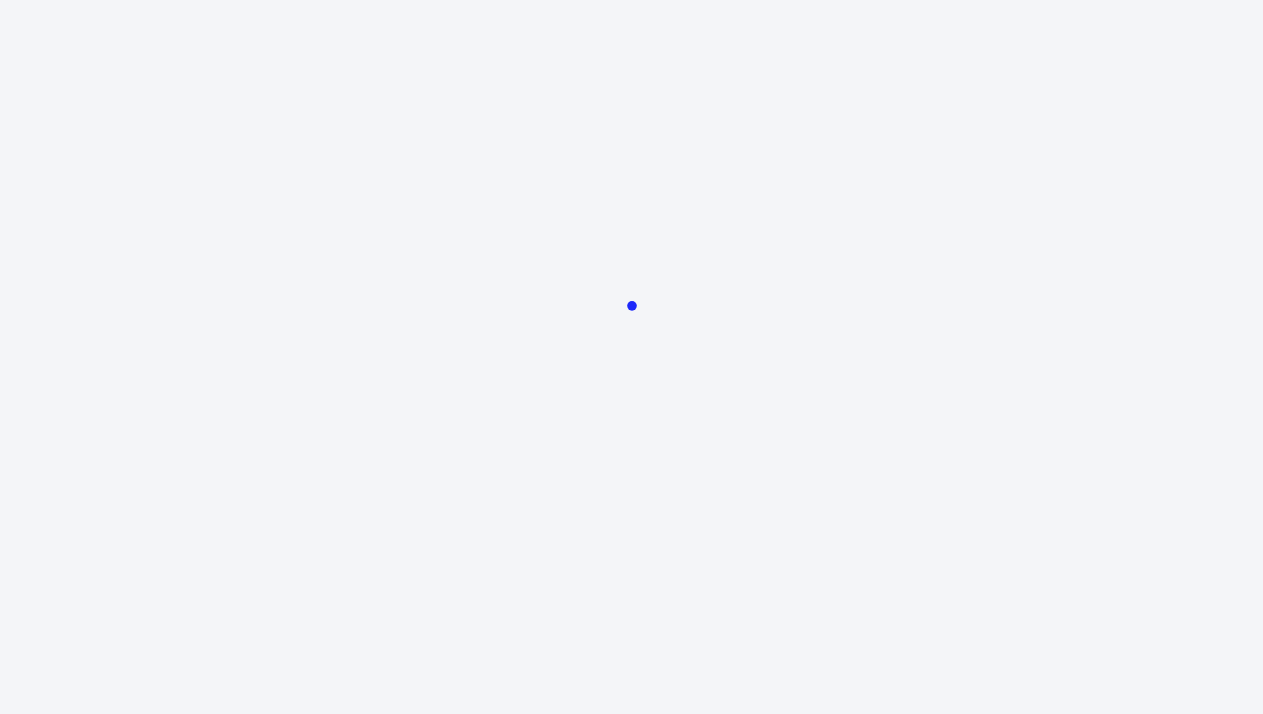 scroll, scrollTop: 0, scrollLeft: 0, axis: both 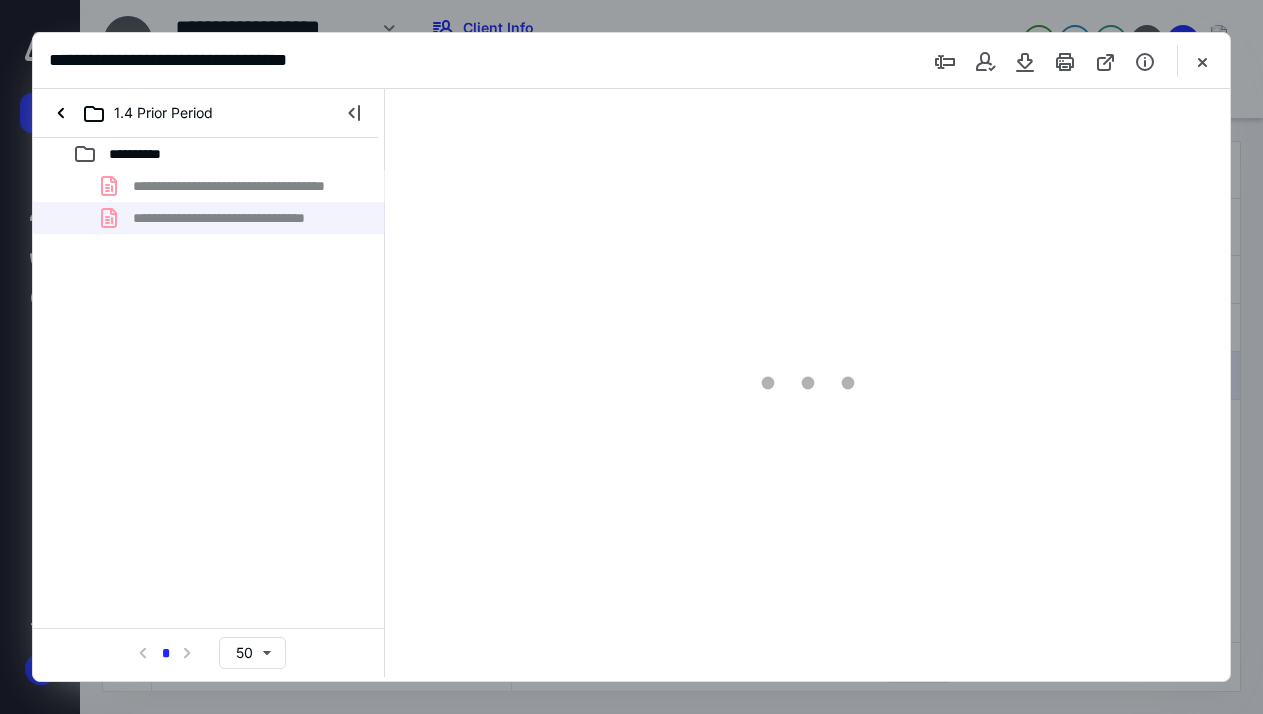 type on "67" 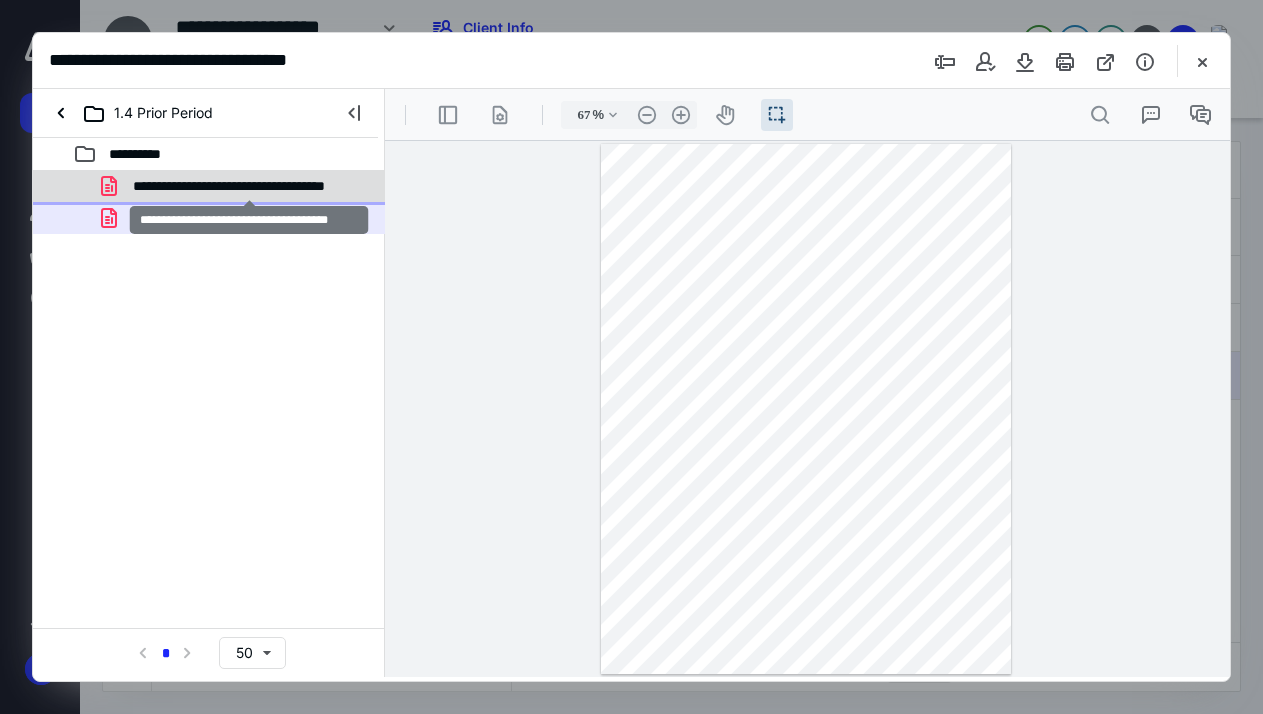 click on "**********" at bounding box center [249, 186] 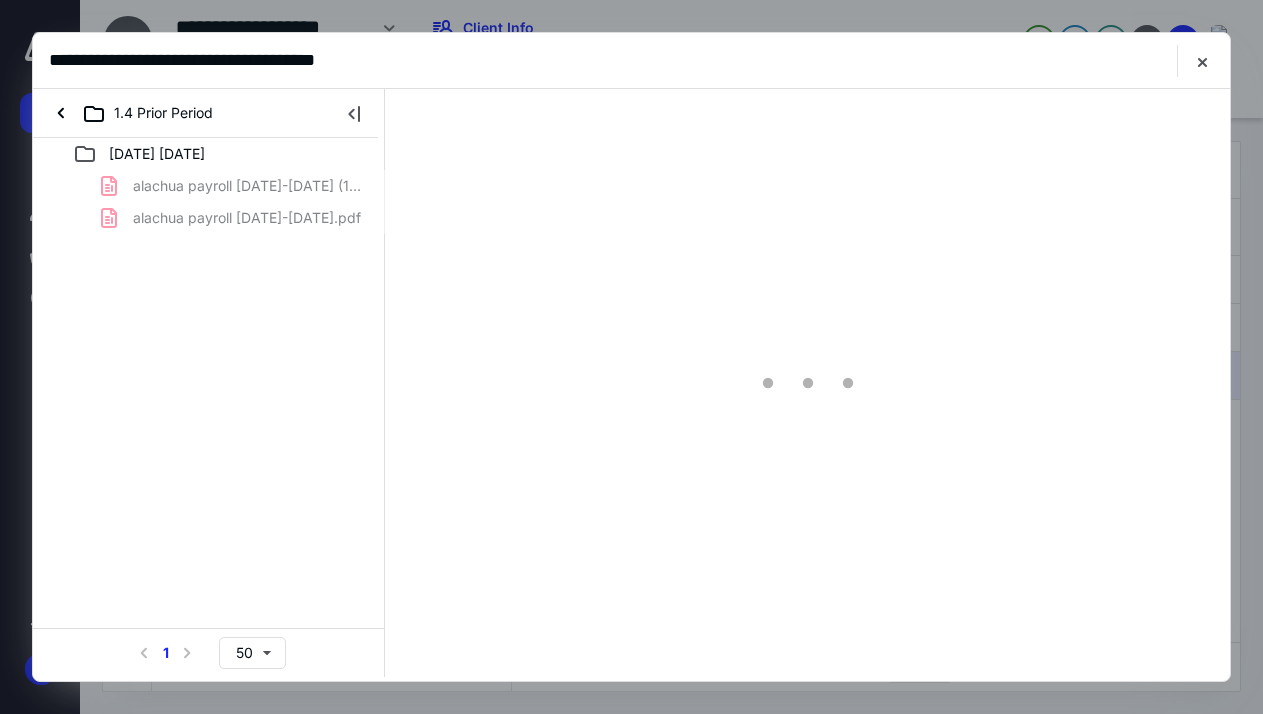scroll, scrollTop: 0, scrollLeft: 0, axis: both 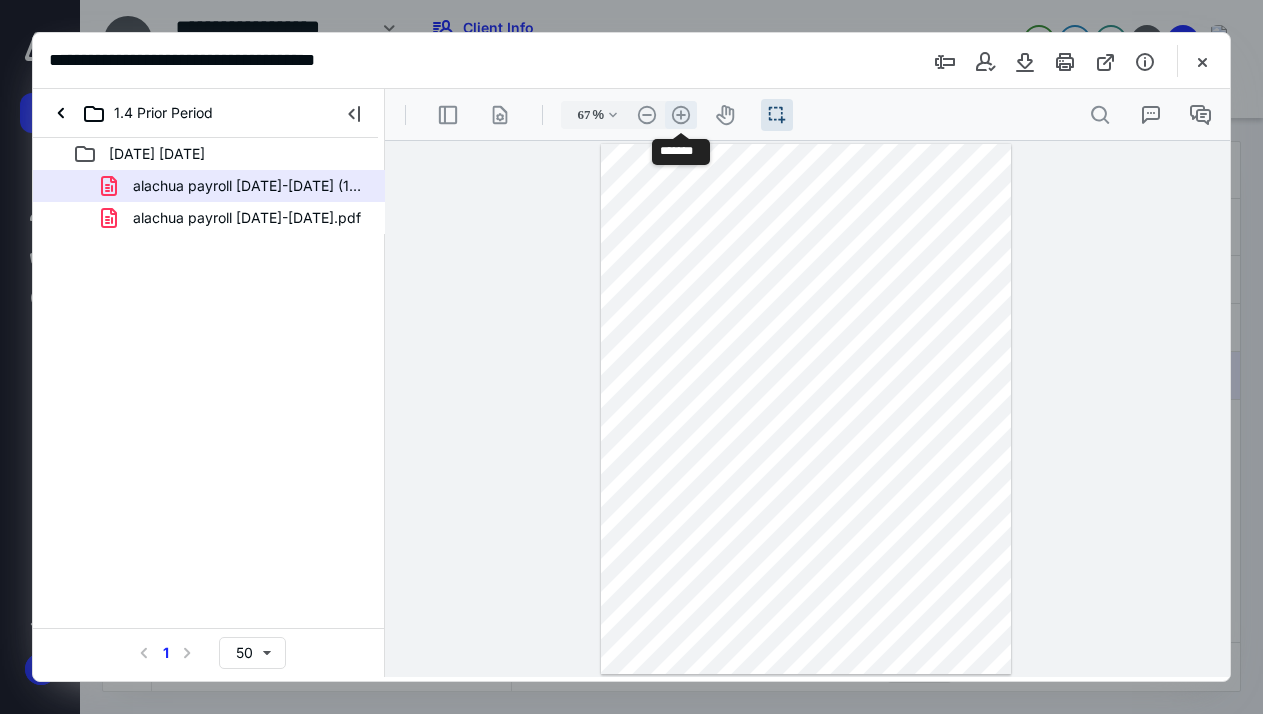 click on ".cls-1{fill:#abb0c4;} icon - header - zoom - in - line" at bounding box center [681, 115] 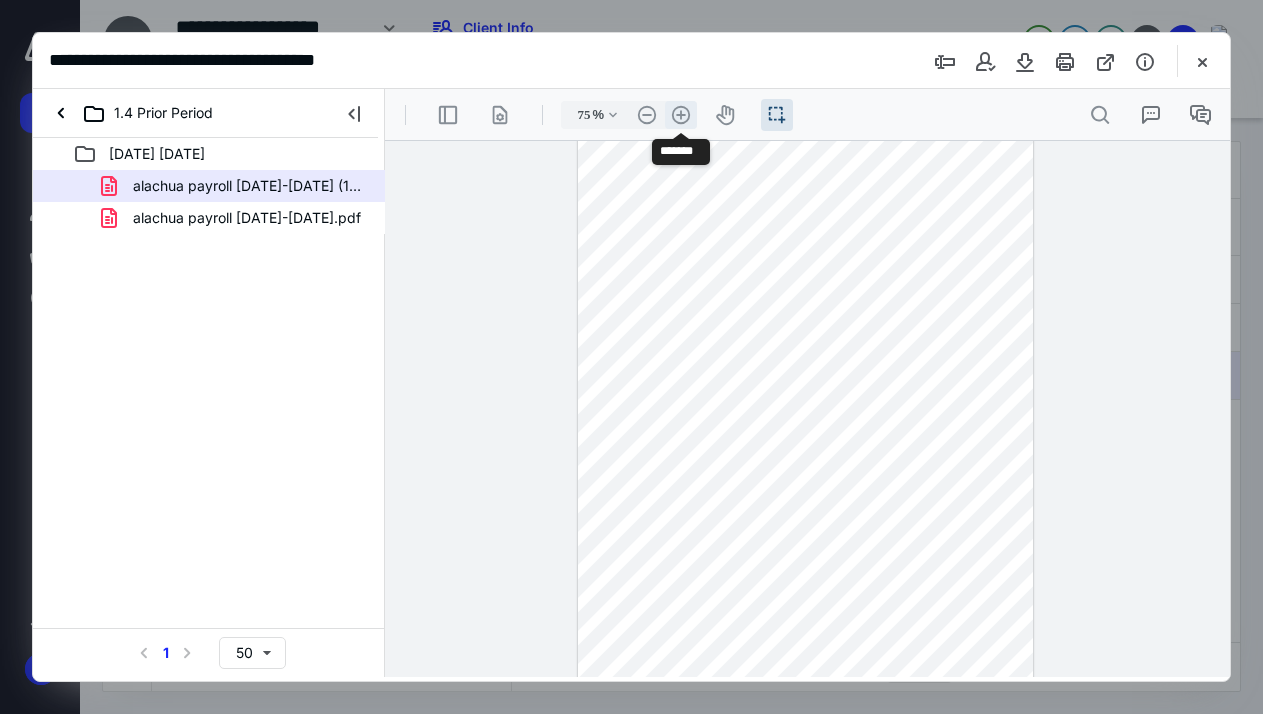 click on ".cls-1{fill:#abb0c4;} icon - header - zoom - in - line" at bounding box center (681, 115) 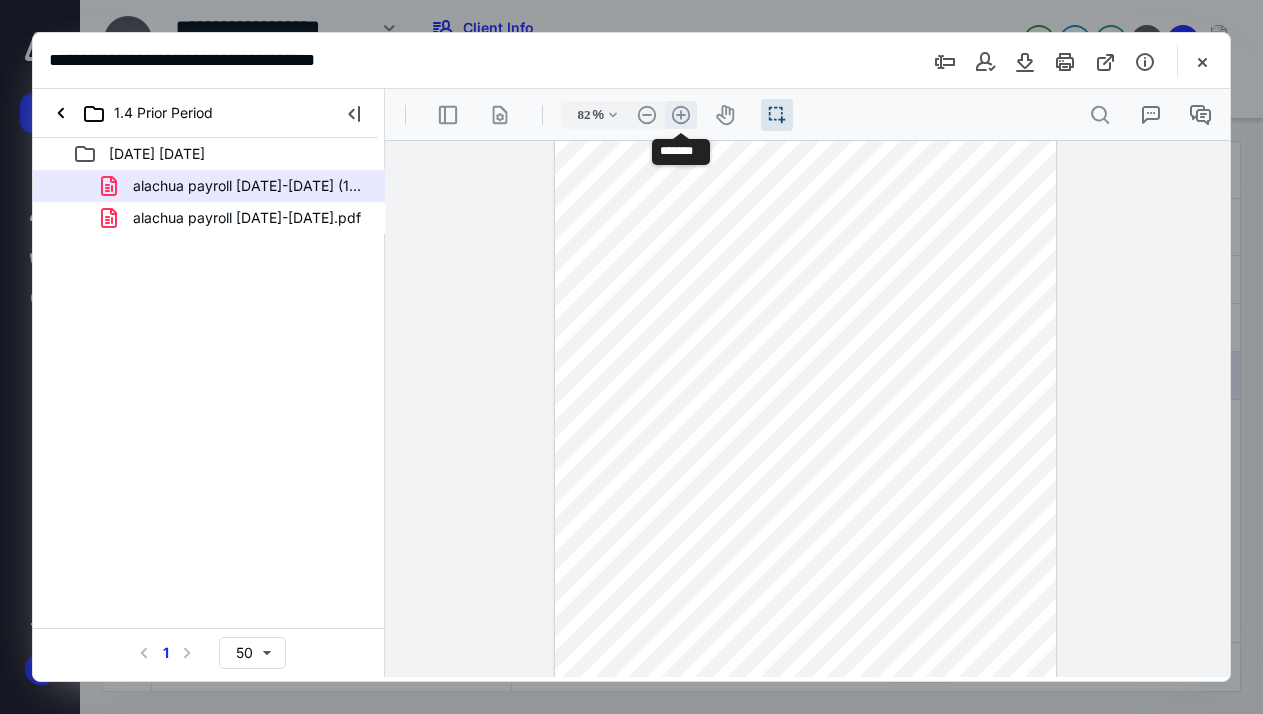 click on ".cls-1{fill:#abb0c4;} icon - header - zoom - in - line" at bounding box center (681, 115) 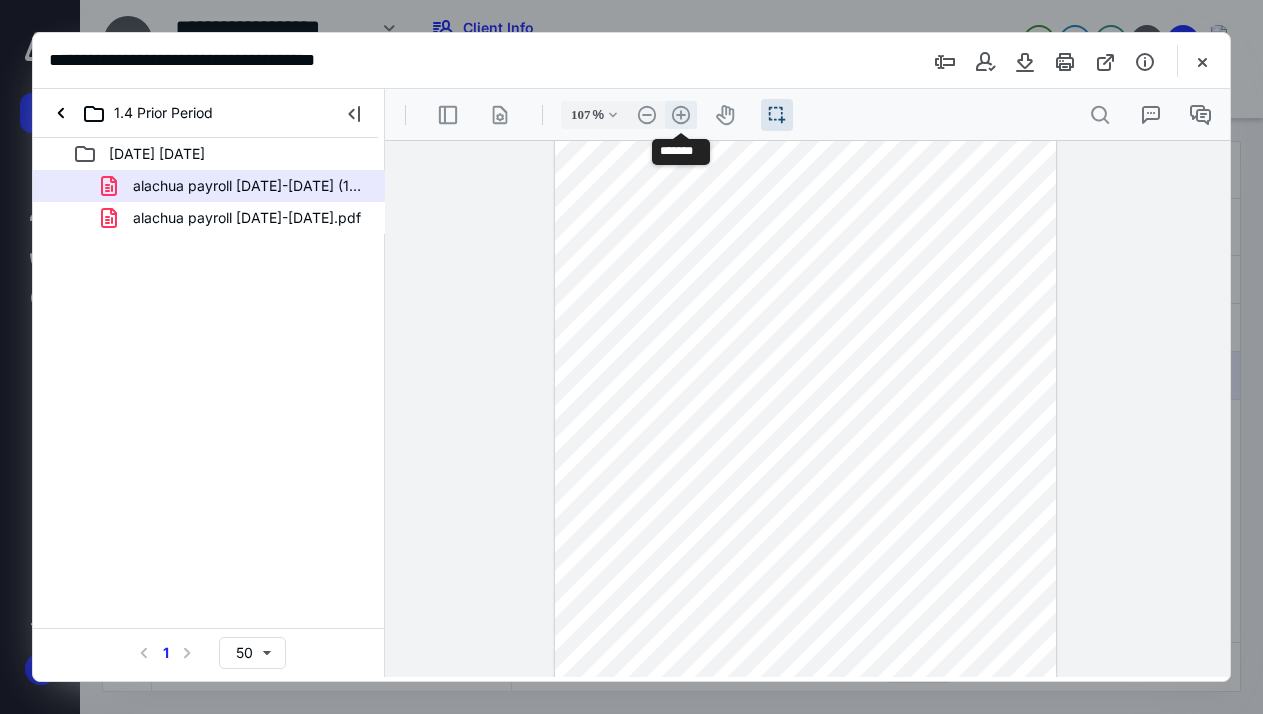 scroll, scrollTop: 144, scrollLeft: 0, axis: vertical 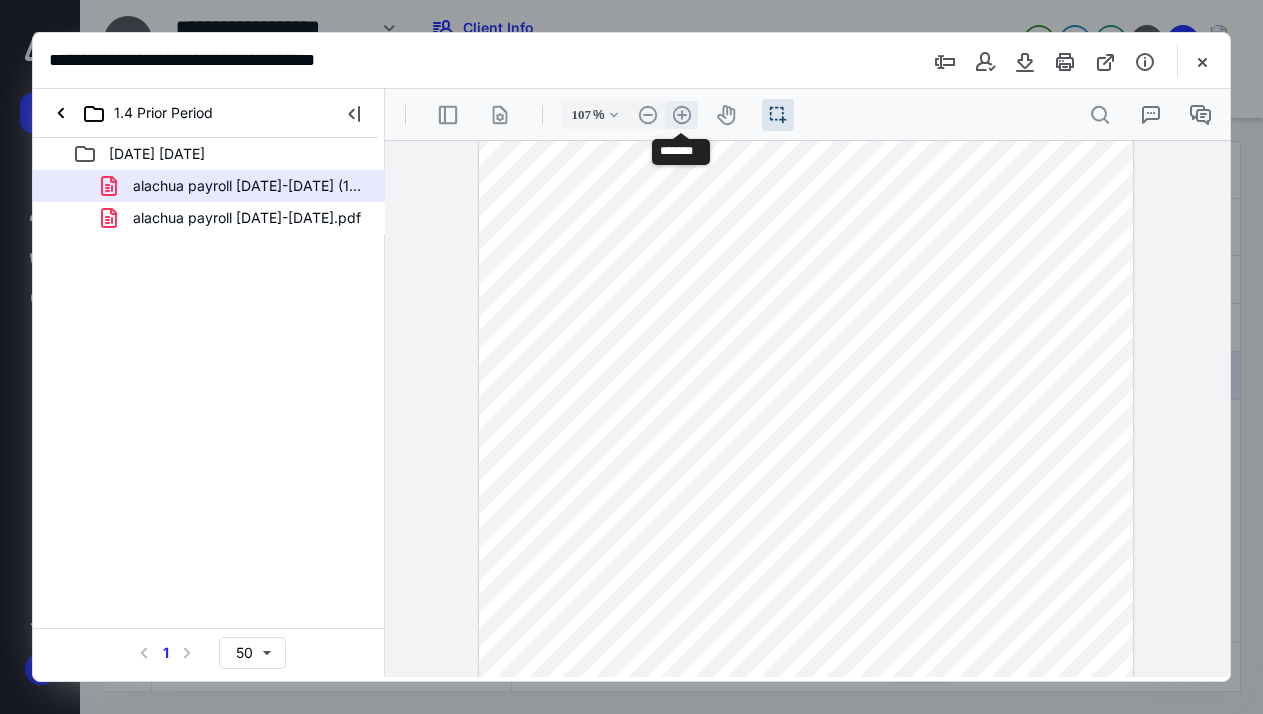 click on ".cls-1{fill:#abb0c4;} icon - header - zoom - in - line" at bounding box center (682, 115) 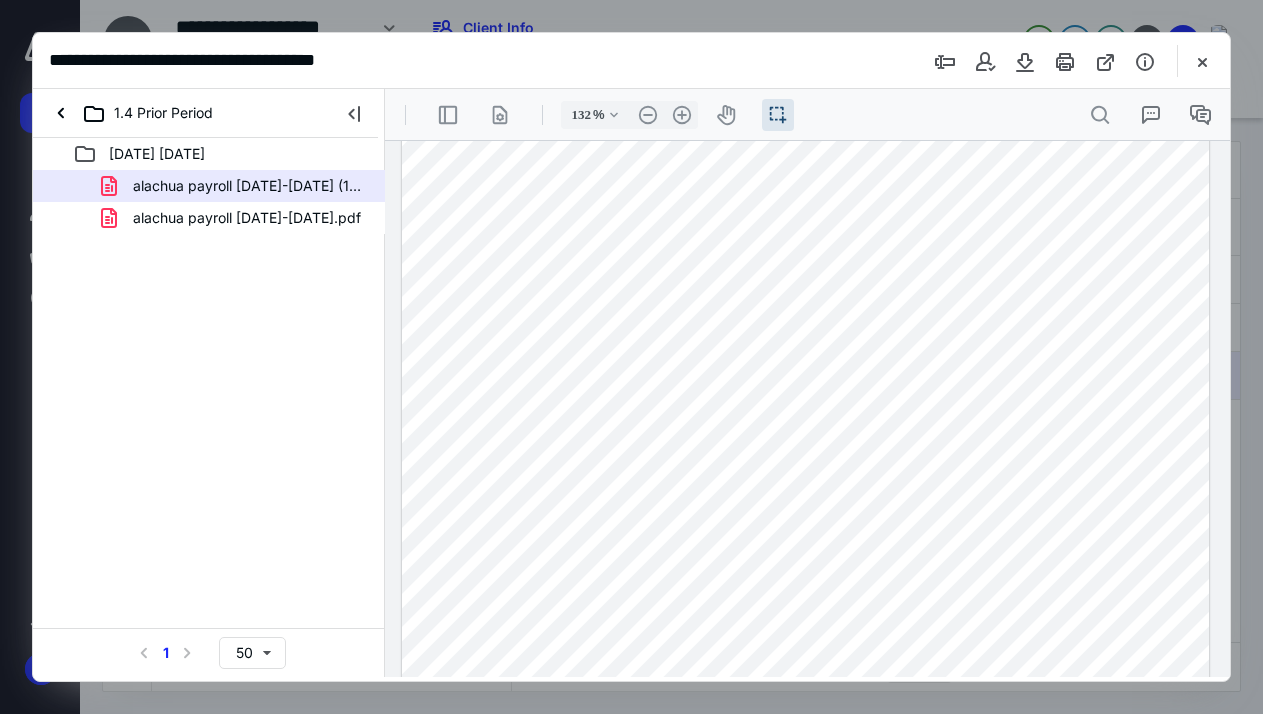 scroll, scrollTop: 137, scrollLeft: 0, axis: vertical 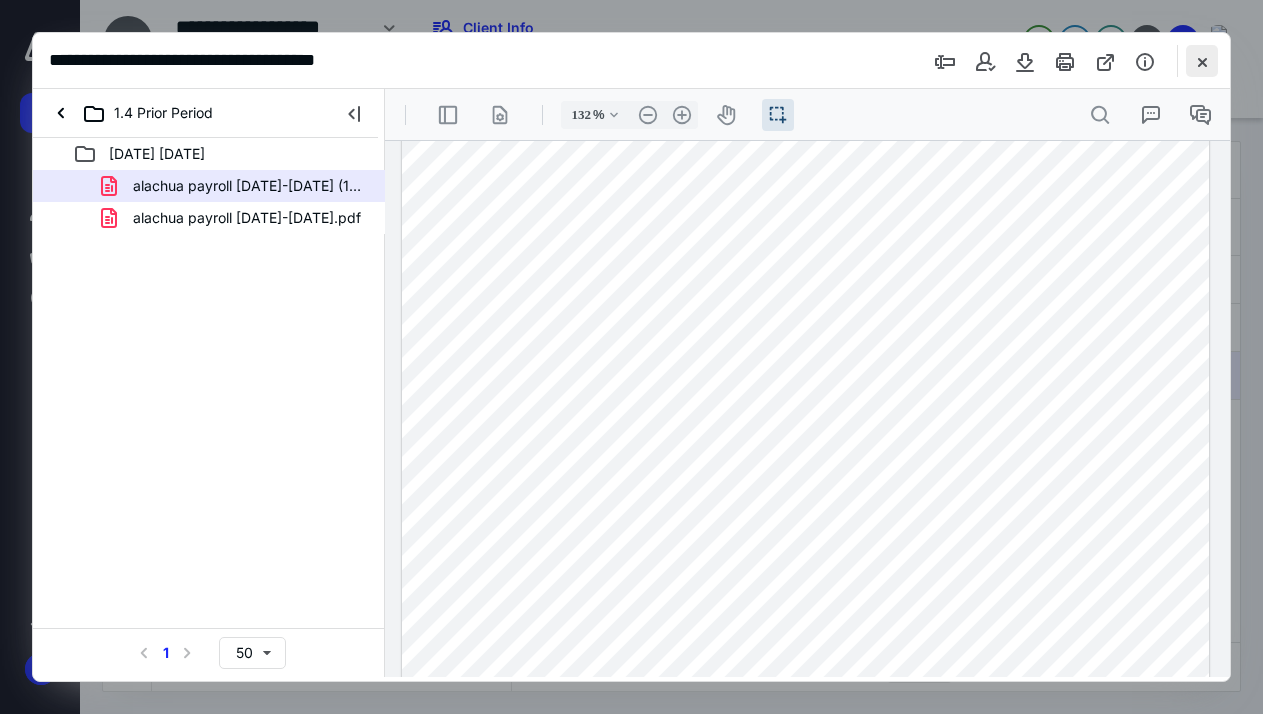 click at bounding box center [1202, 61] 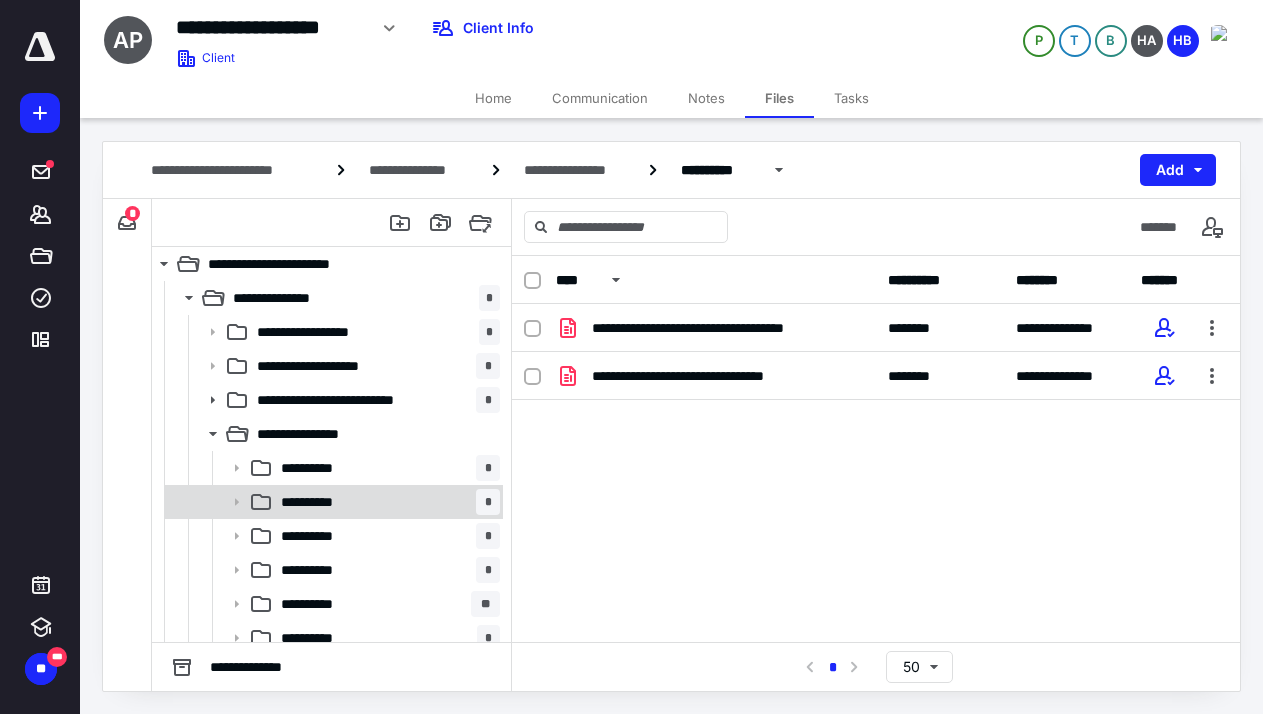 click on "**********" at bounding box center (386, 502) 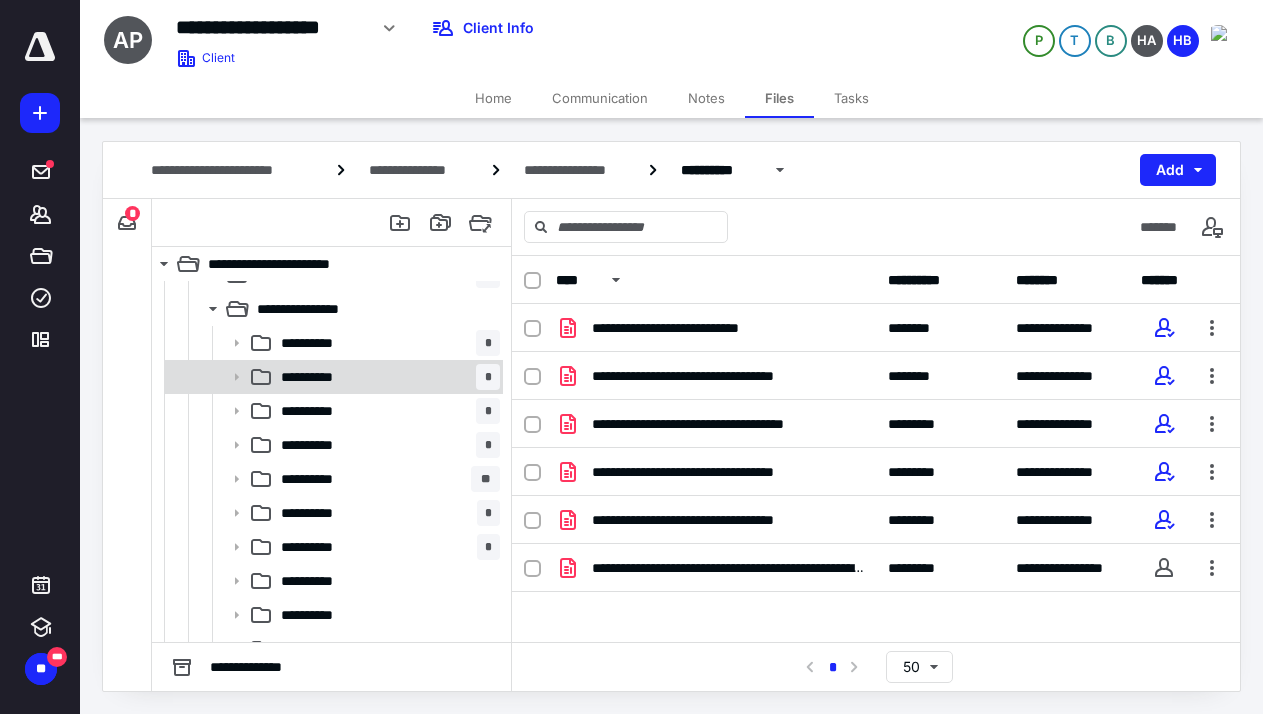 scroll, scrollTop: 124, scrollLeft: 0, axis: vertical 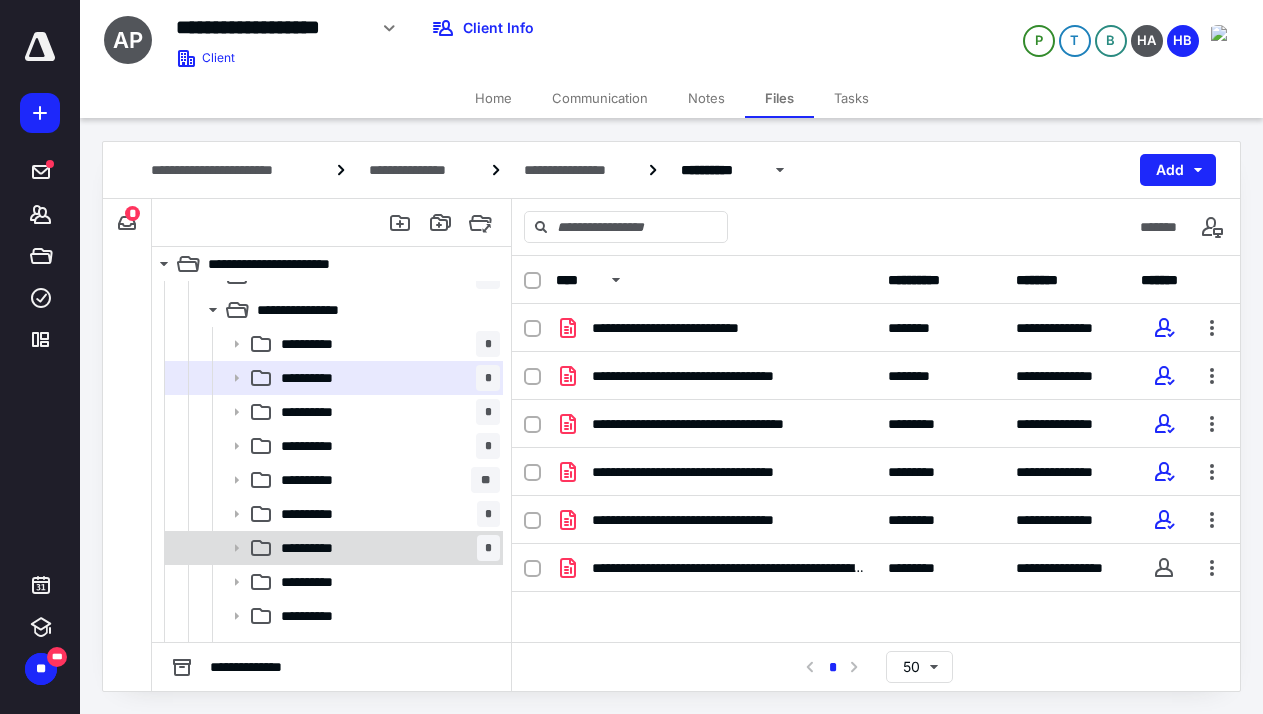 click on "**********" at bounding box center (386, 548) 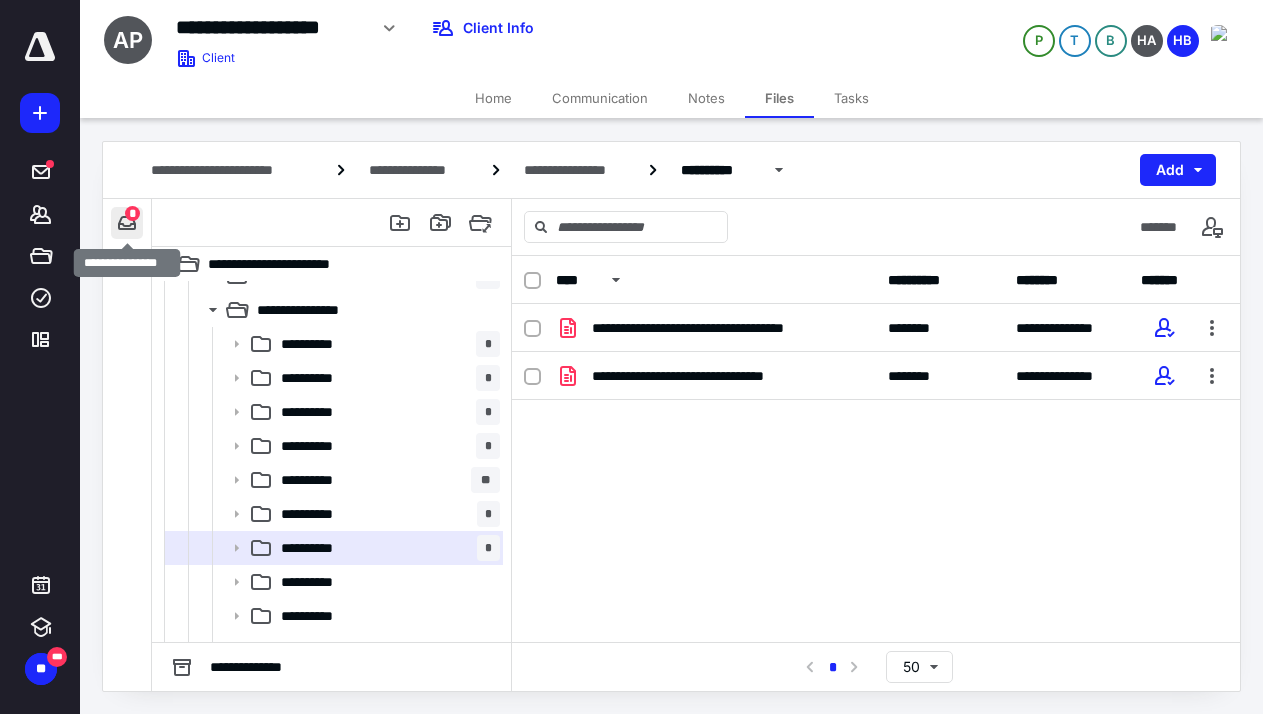 click at bounding box center (127, 223) 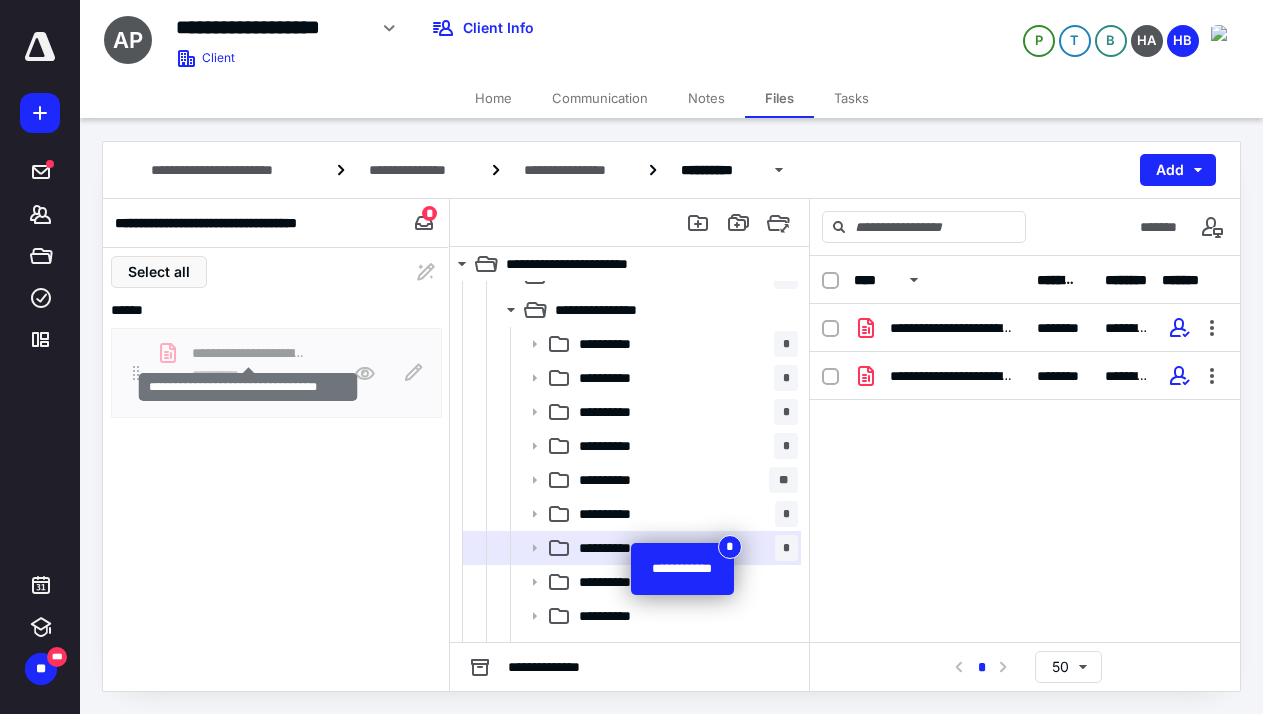 drag, startPoint x: 264, startPoint y: 358, endPoint x: 631, endPoint y: 541, distance: 410.09512 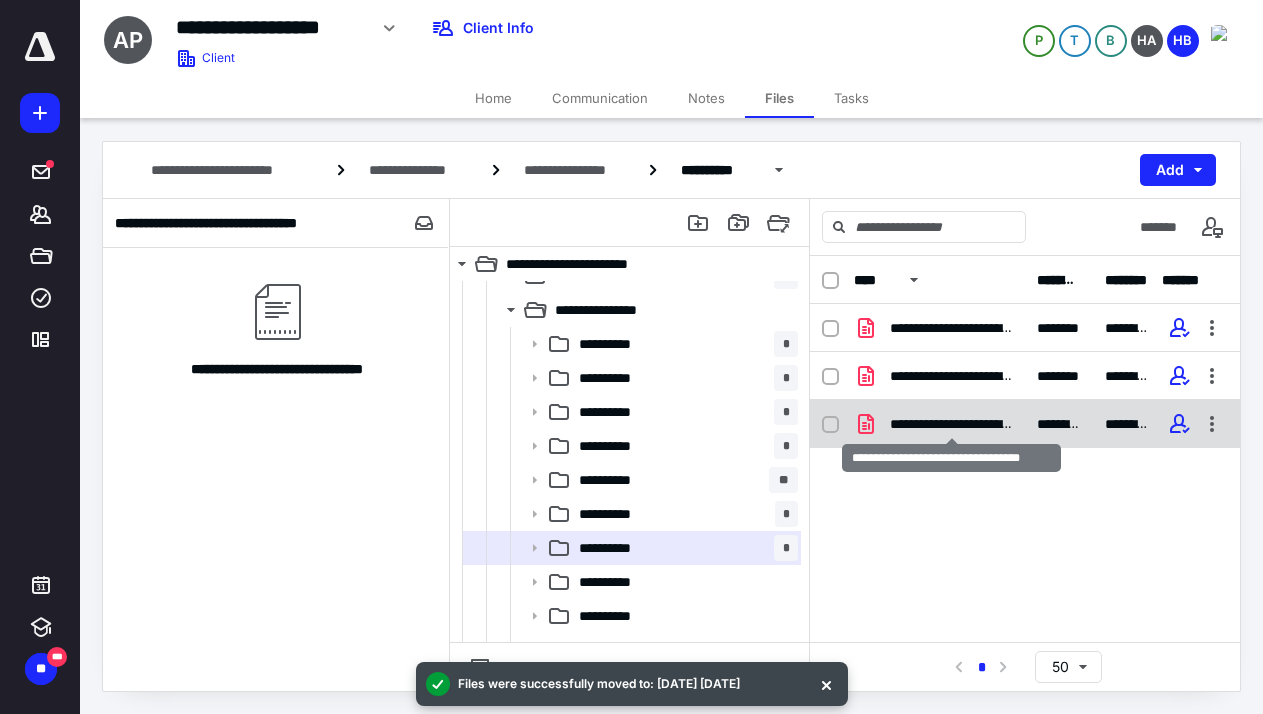 click on "**********" at bounding box center (951, 424) 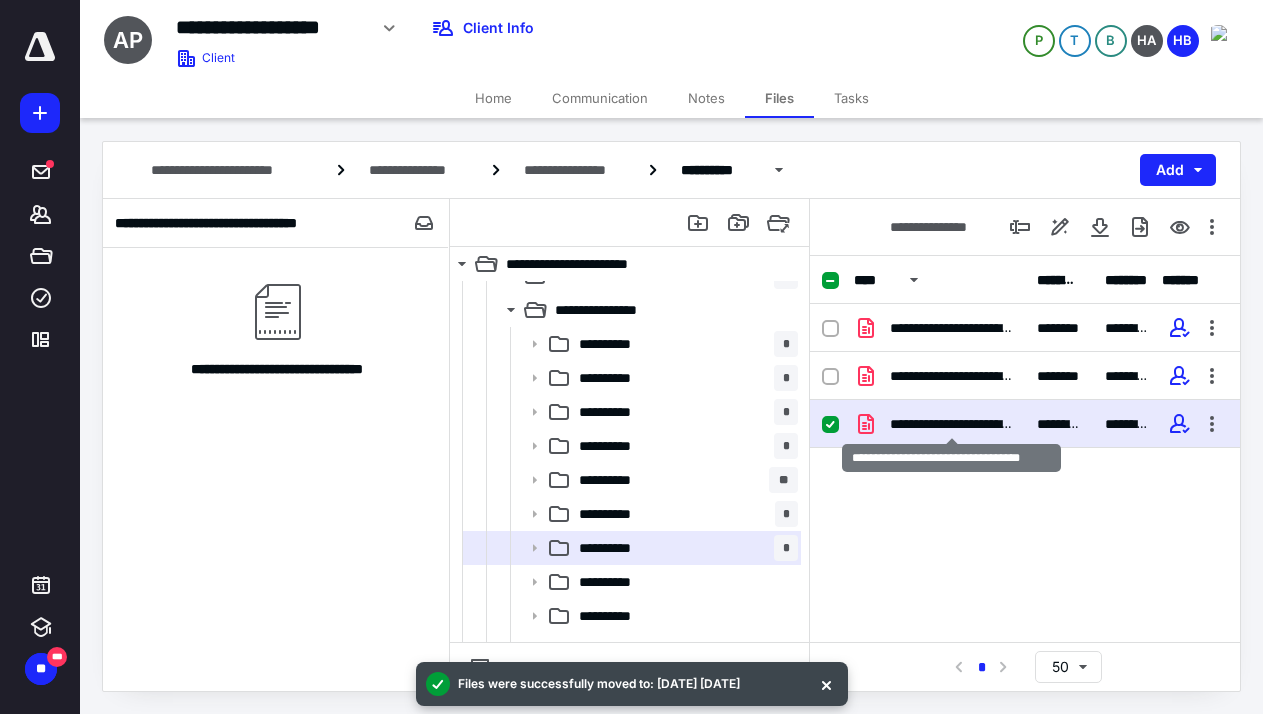 click on "**********" at bounding box center (951, 424) 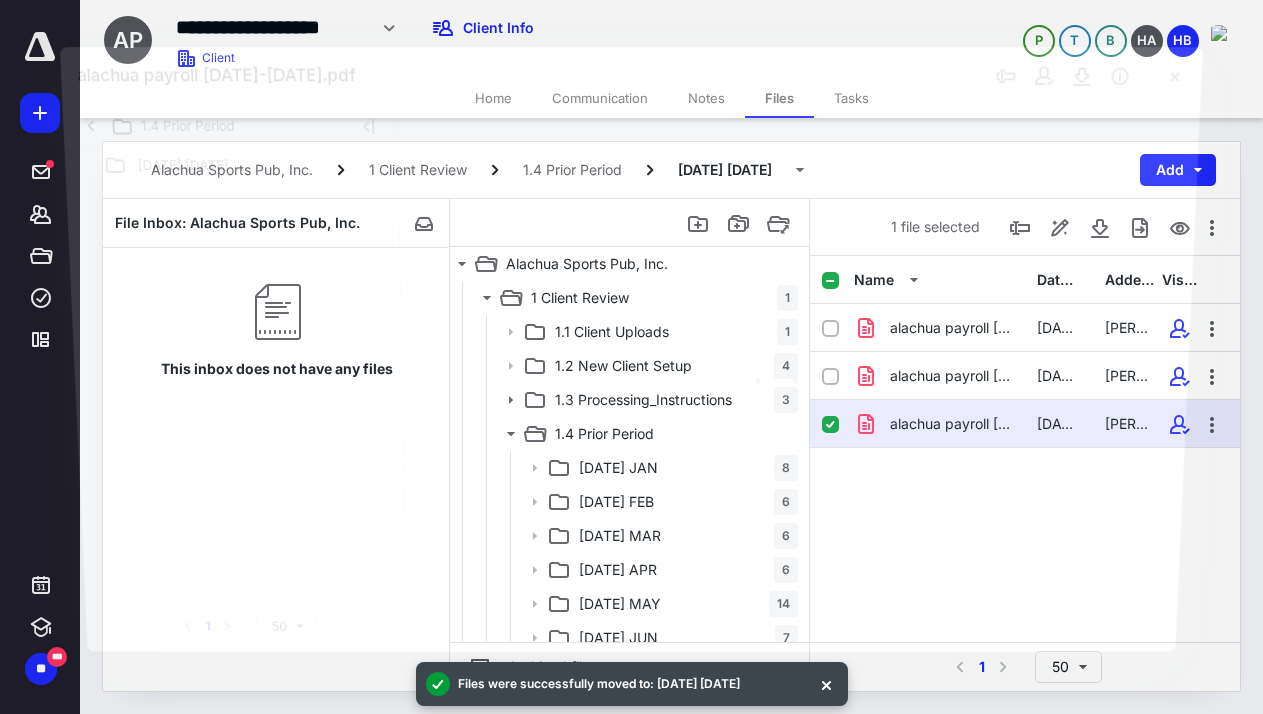 scroll, scrollTop: 124, scrollLeft: 0, axis: vertical 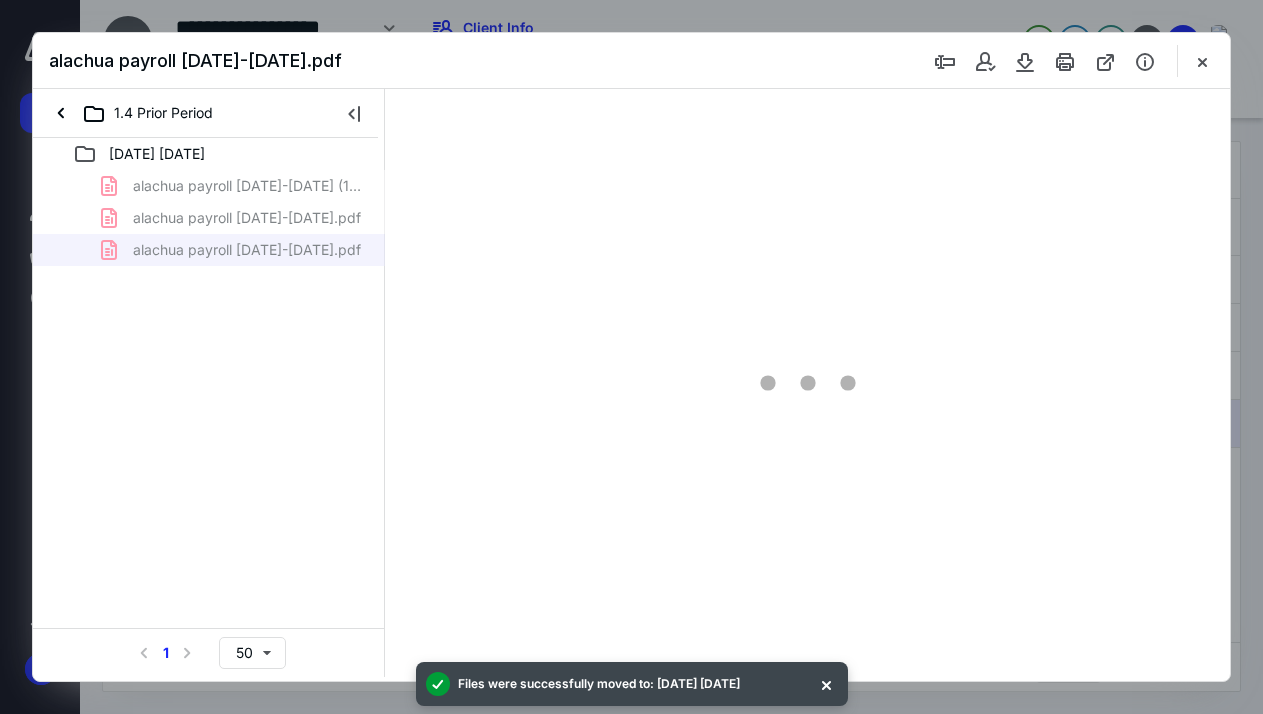 type on "67" 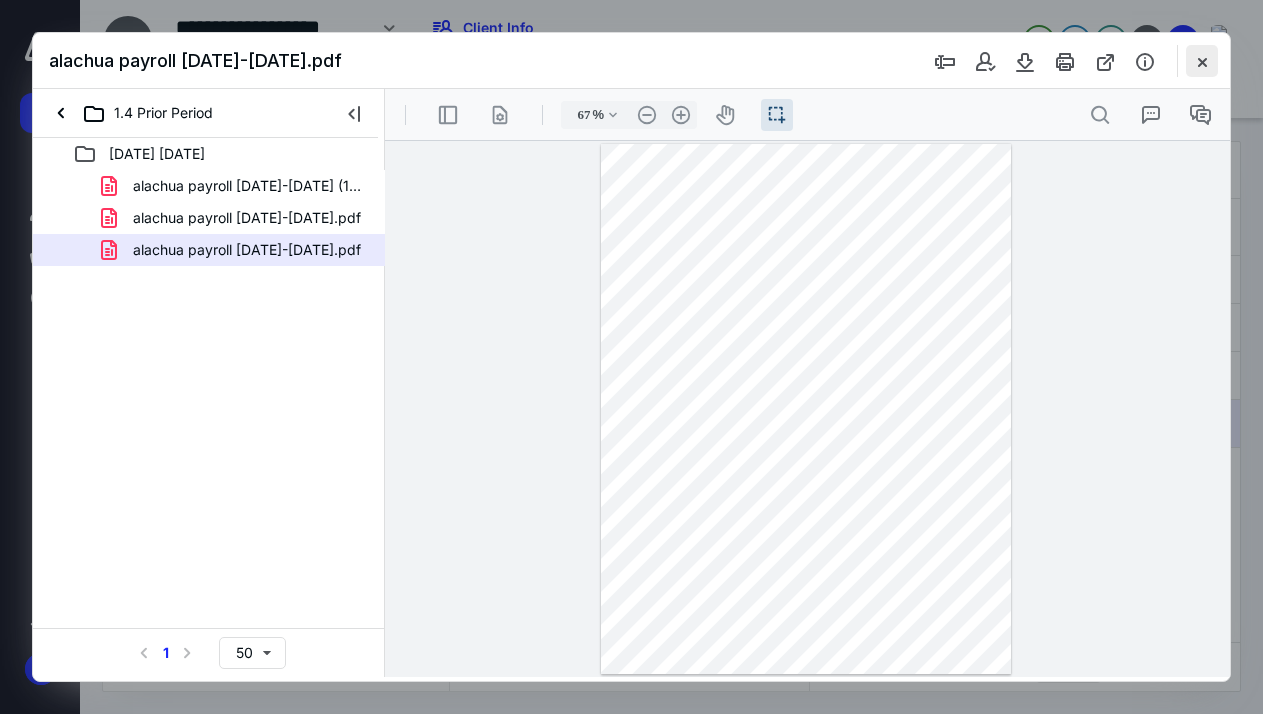 click at bounding box center (1202, 61) 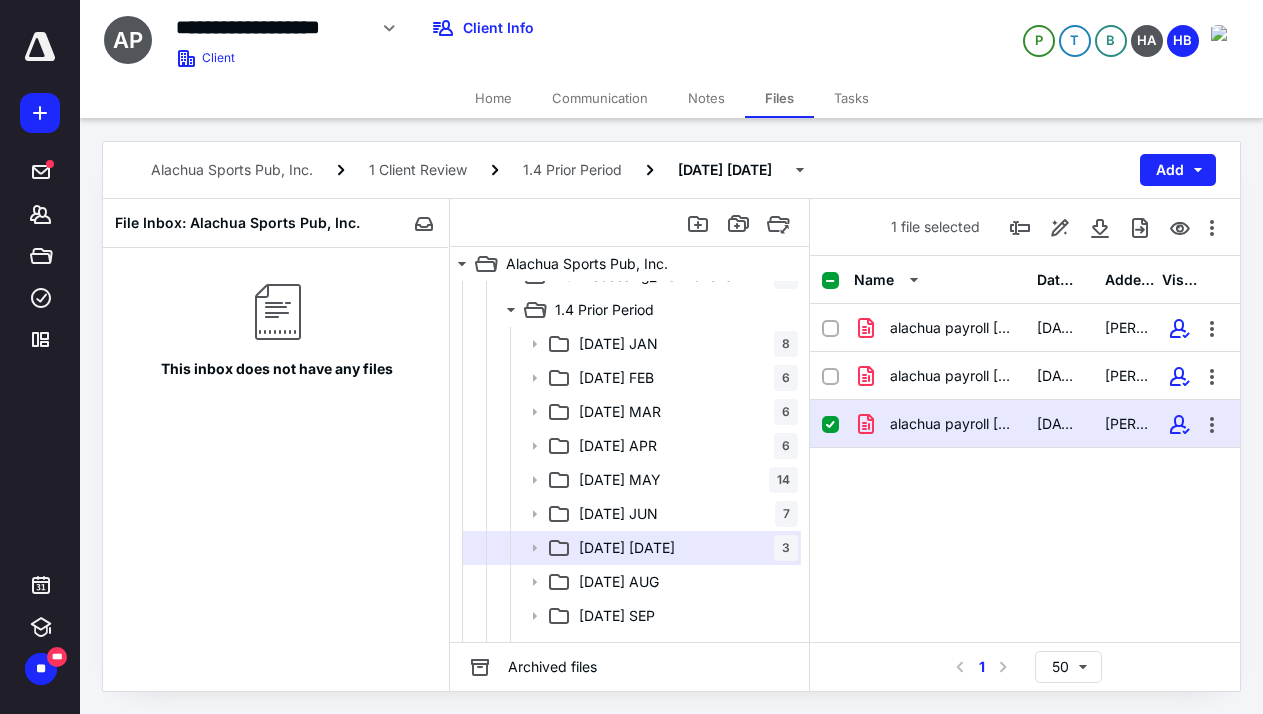click on "Tasks" at bounding box center (851, 98) 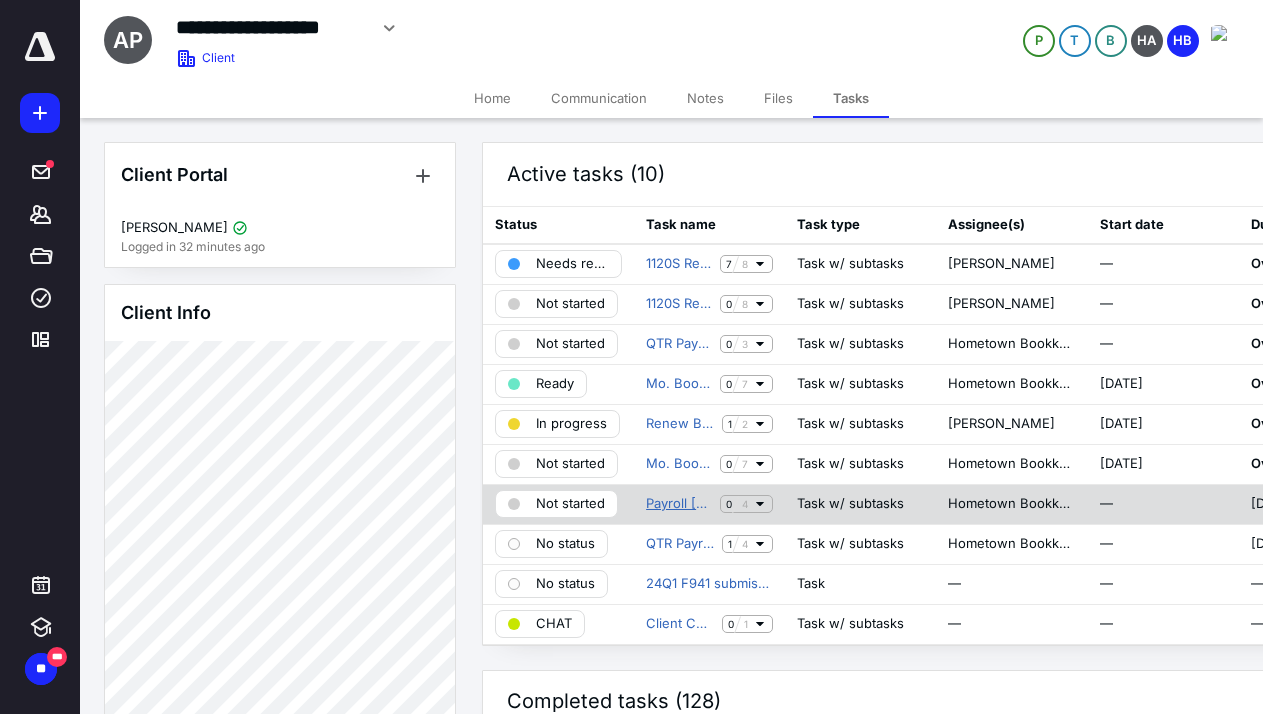 click on "Payroll 07/11/25 ASP1806" at bounding box center (679, 504) 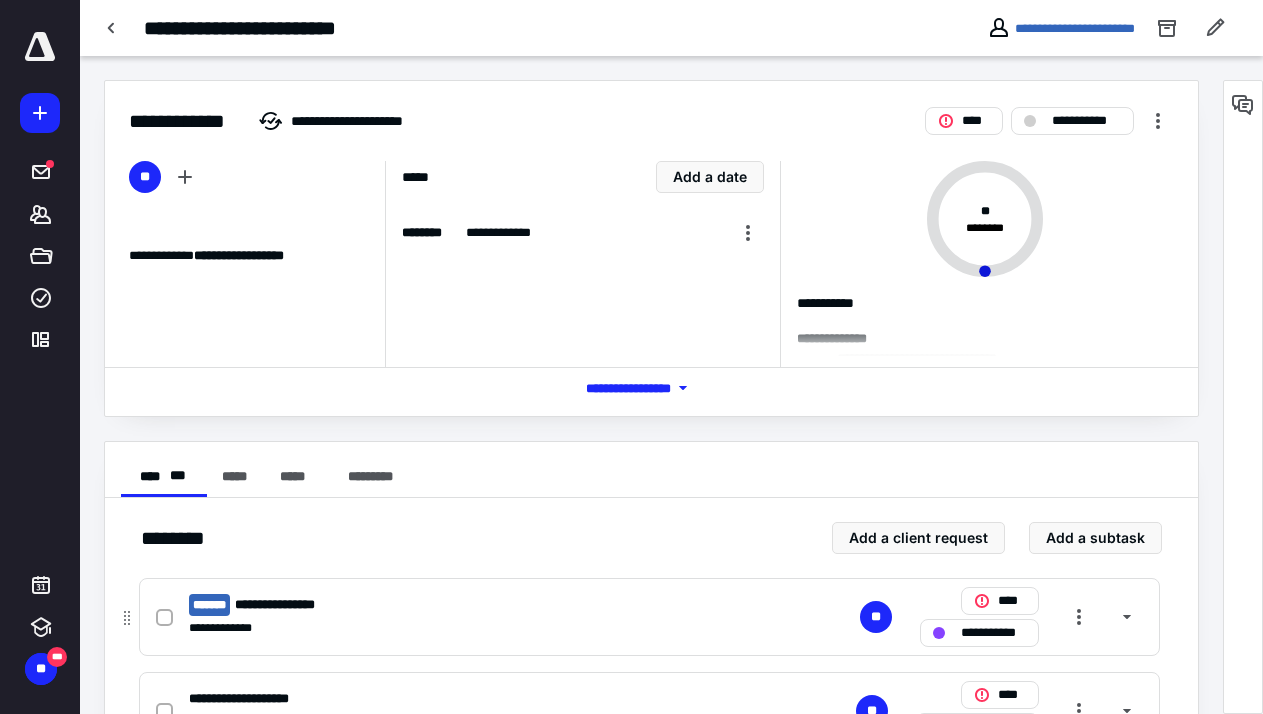 click on "**********" at bounding box center (387, 605) 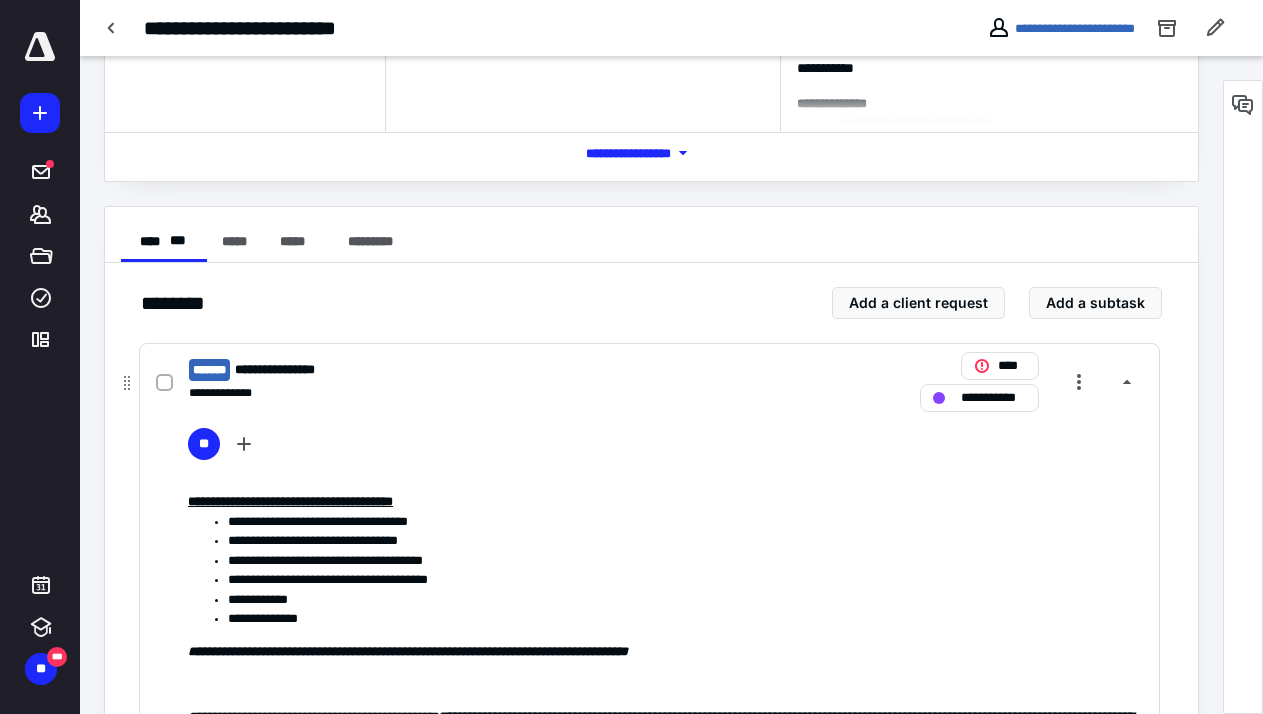 scroll, scrollTop: 527, scrollLeft: 0, axis: vertical 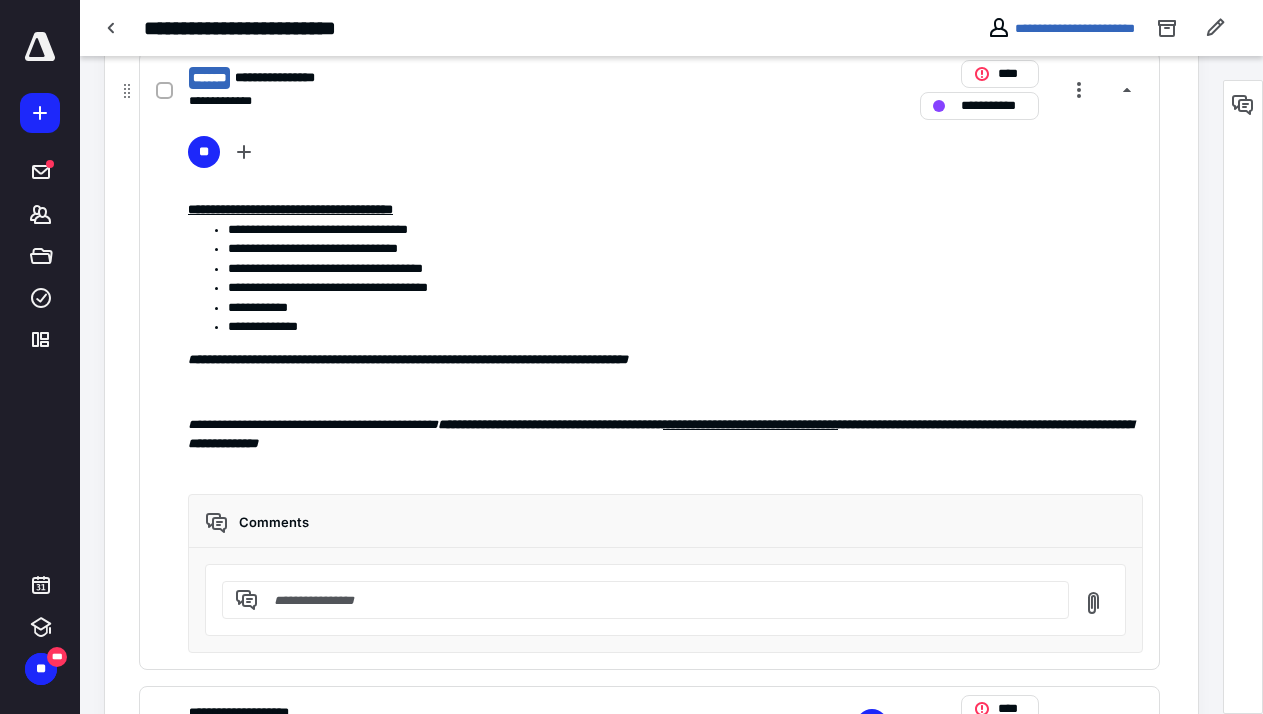 click at bounding box center [657, 600] 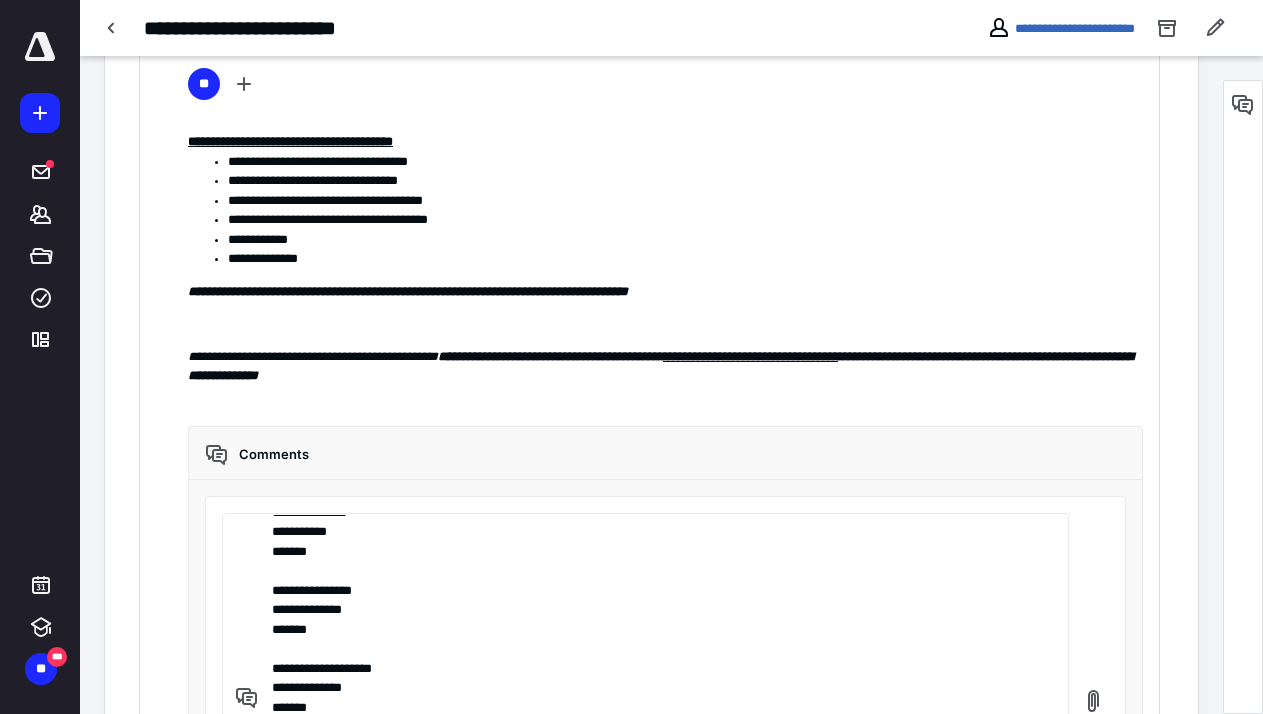 scroll, scrollTop: 182, scrollLeft: 0, axis: vertical 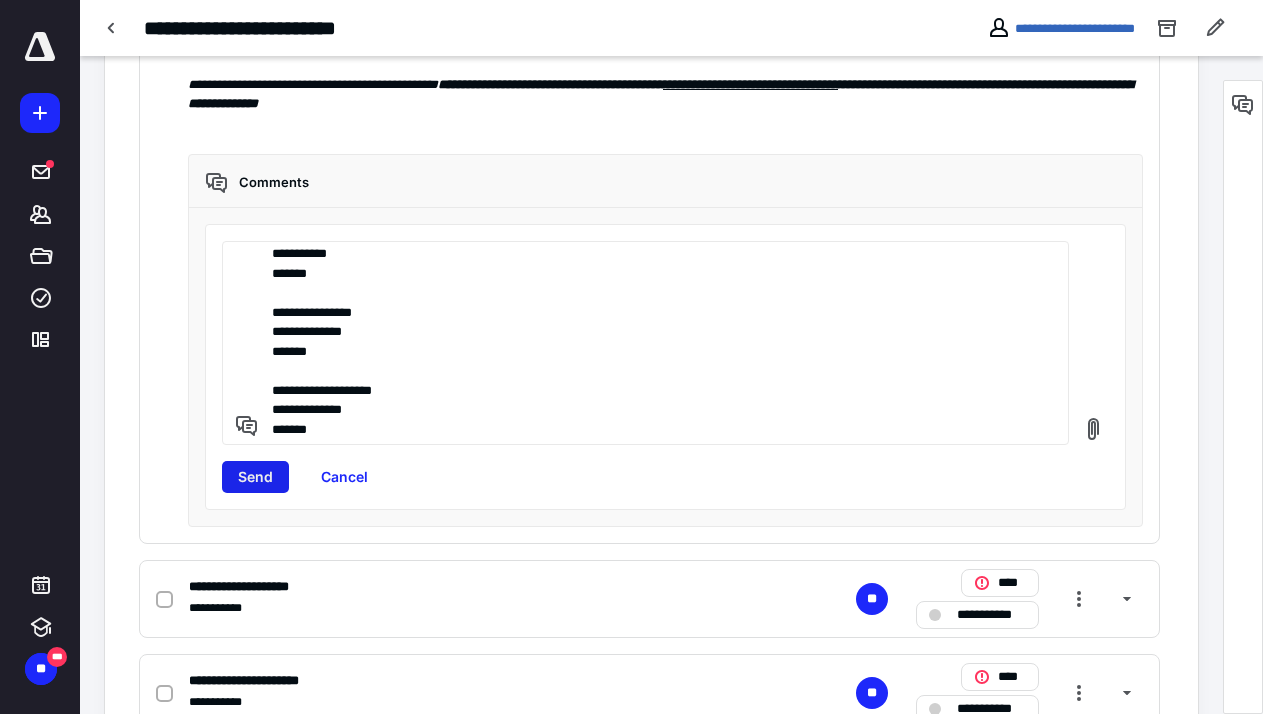 type on "**********" 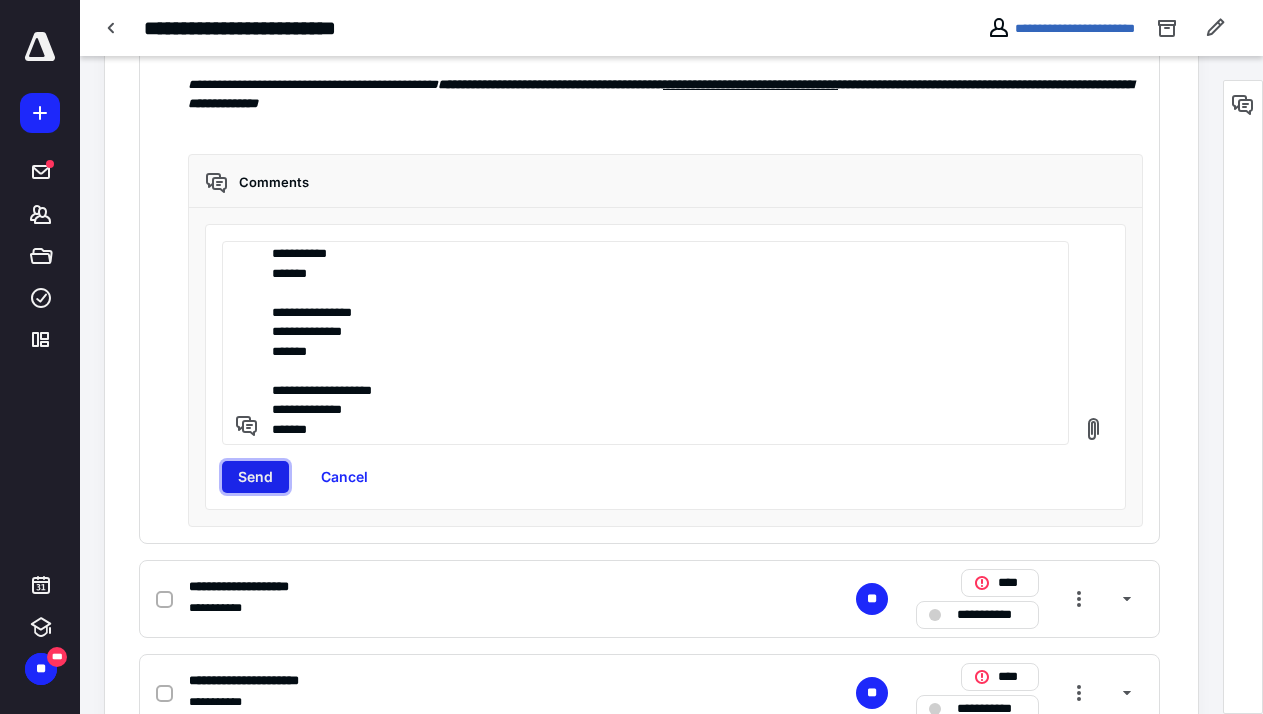 click on "Send" at bounding box center (255, 477) 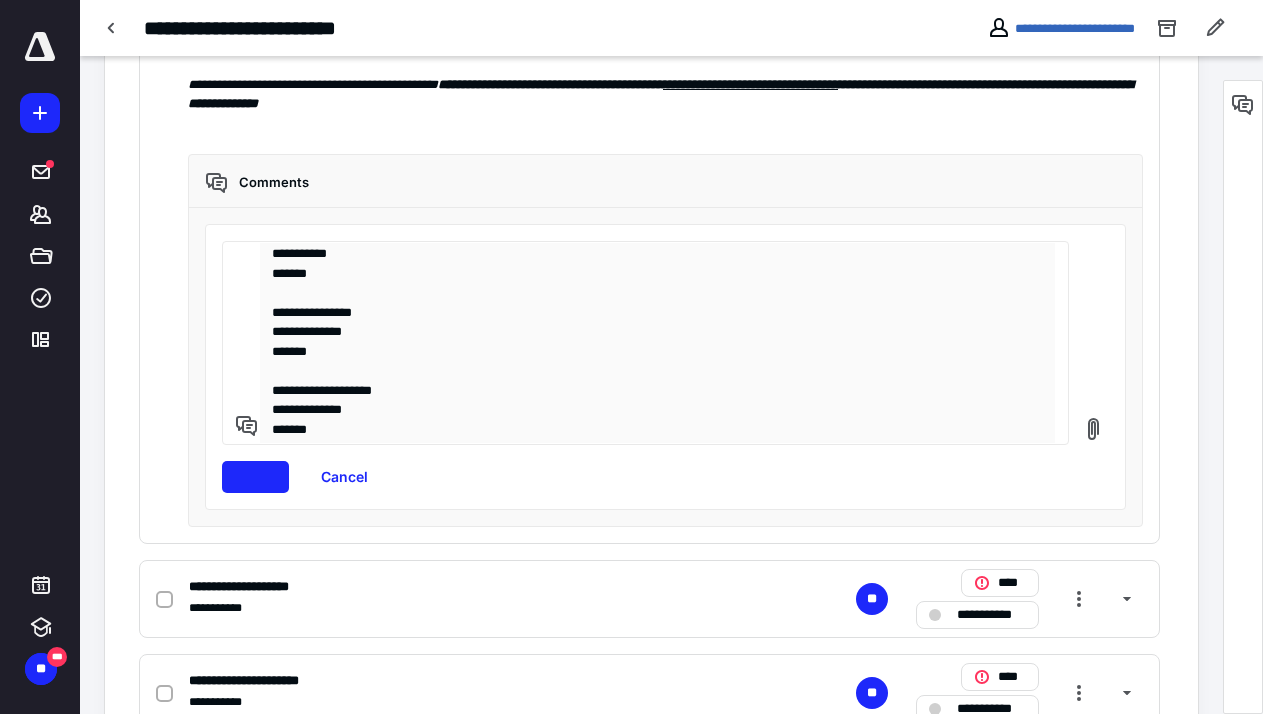 type 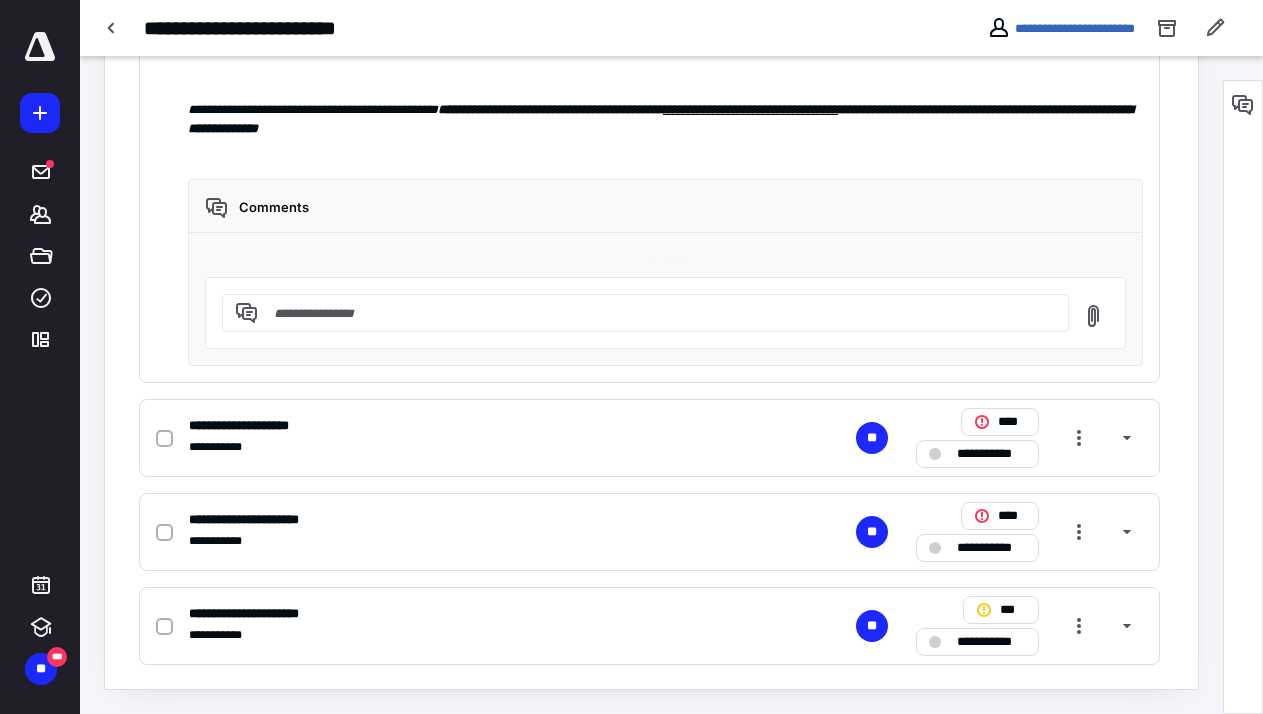 scroll, scrollTop: 841, scrollLeft: 0, axis: vertical 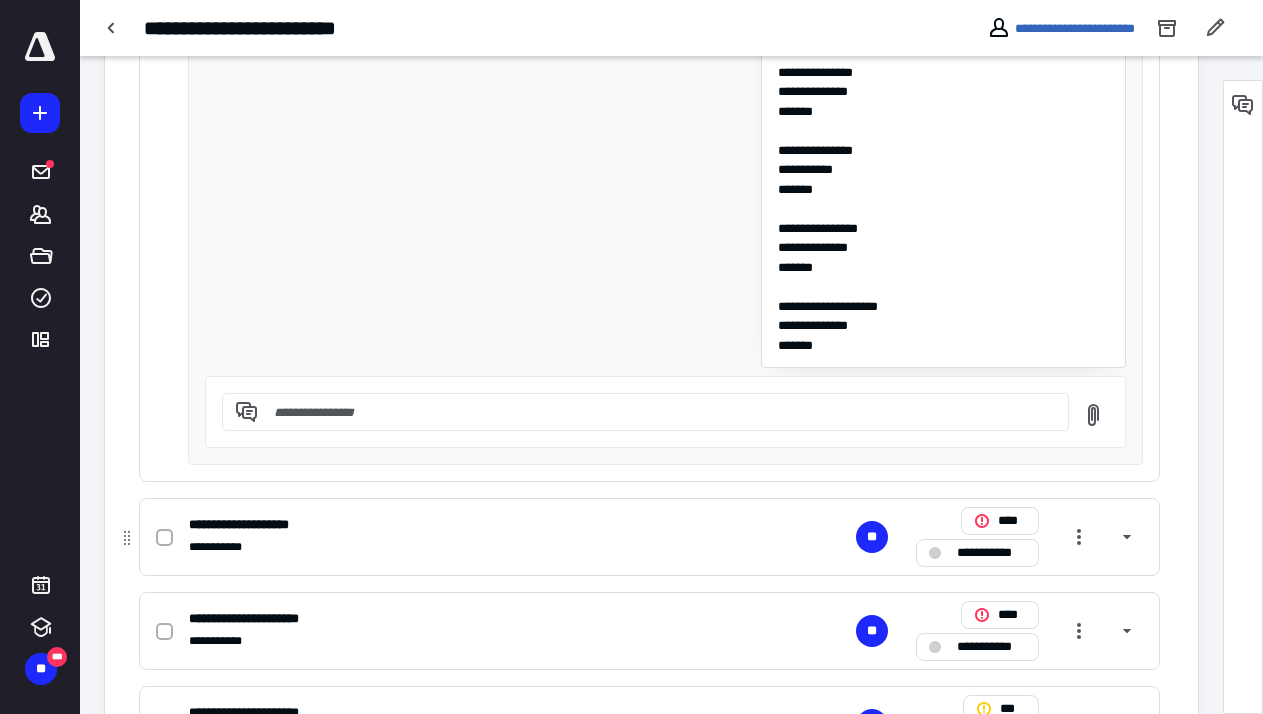click 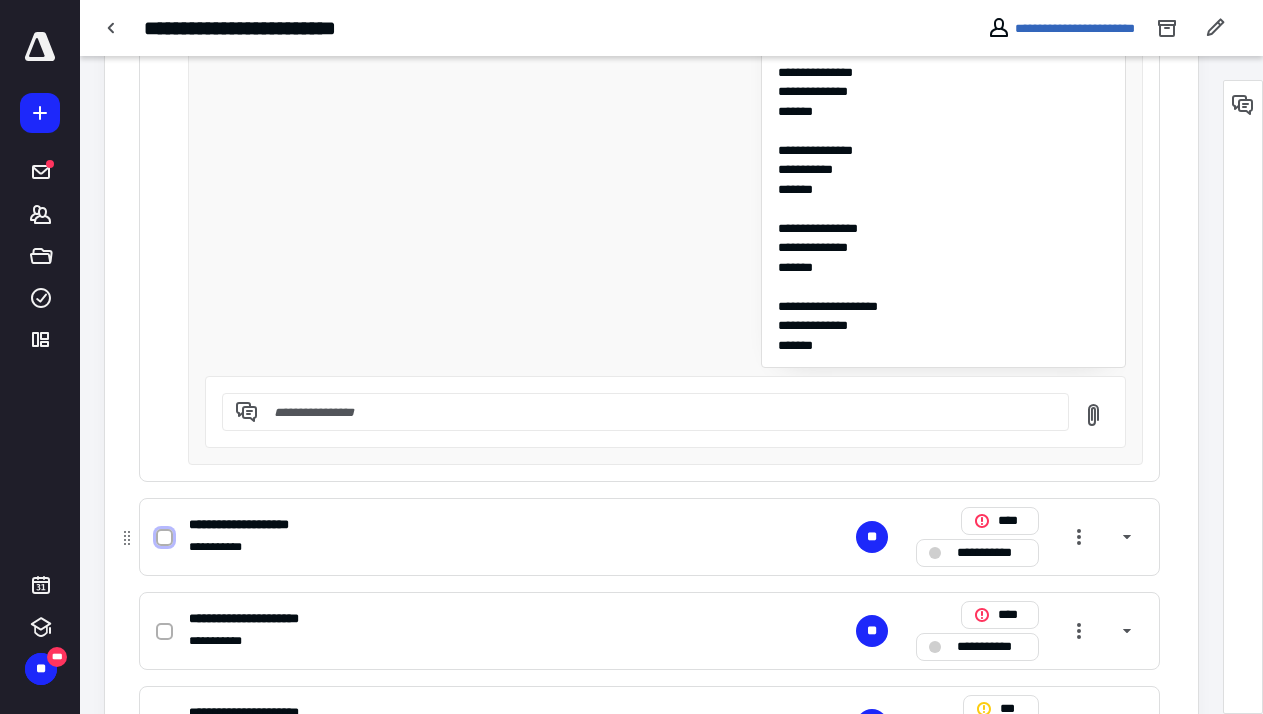 click at bounding box center (164, 538) 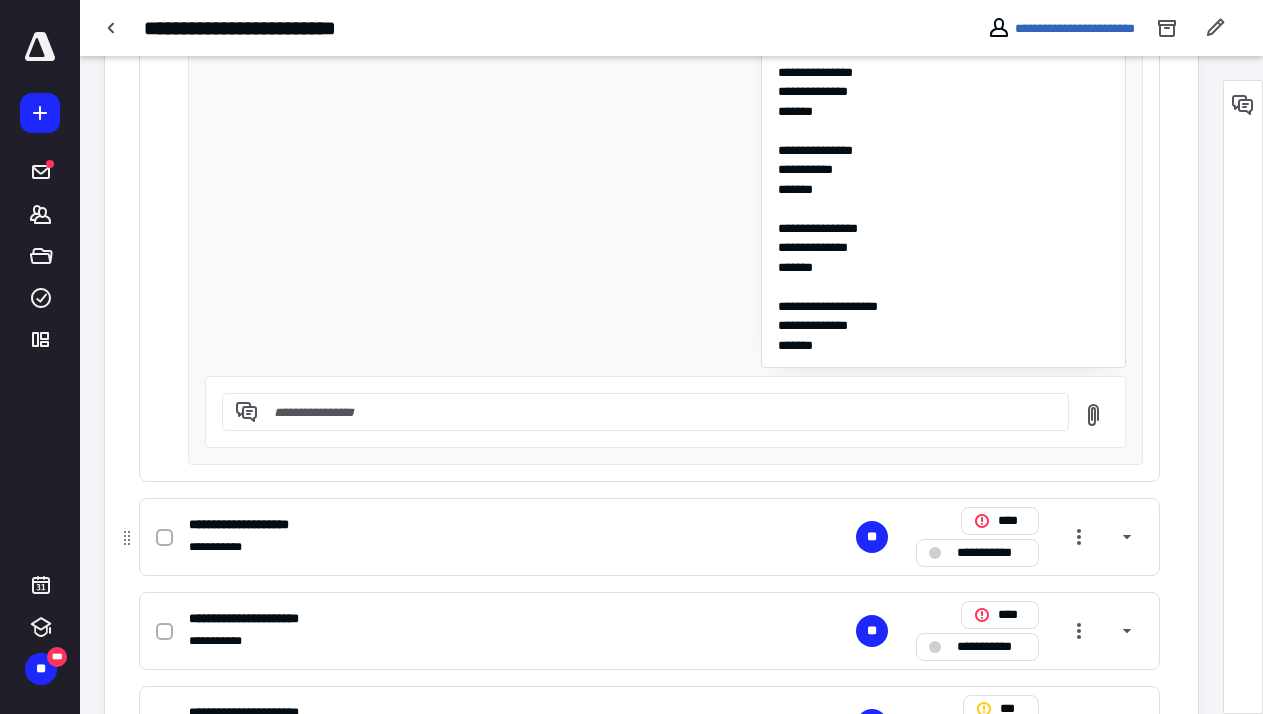 checkbox on "true" 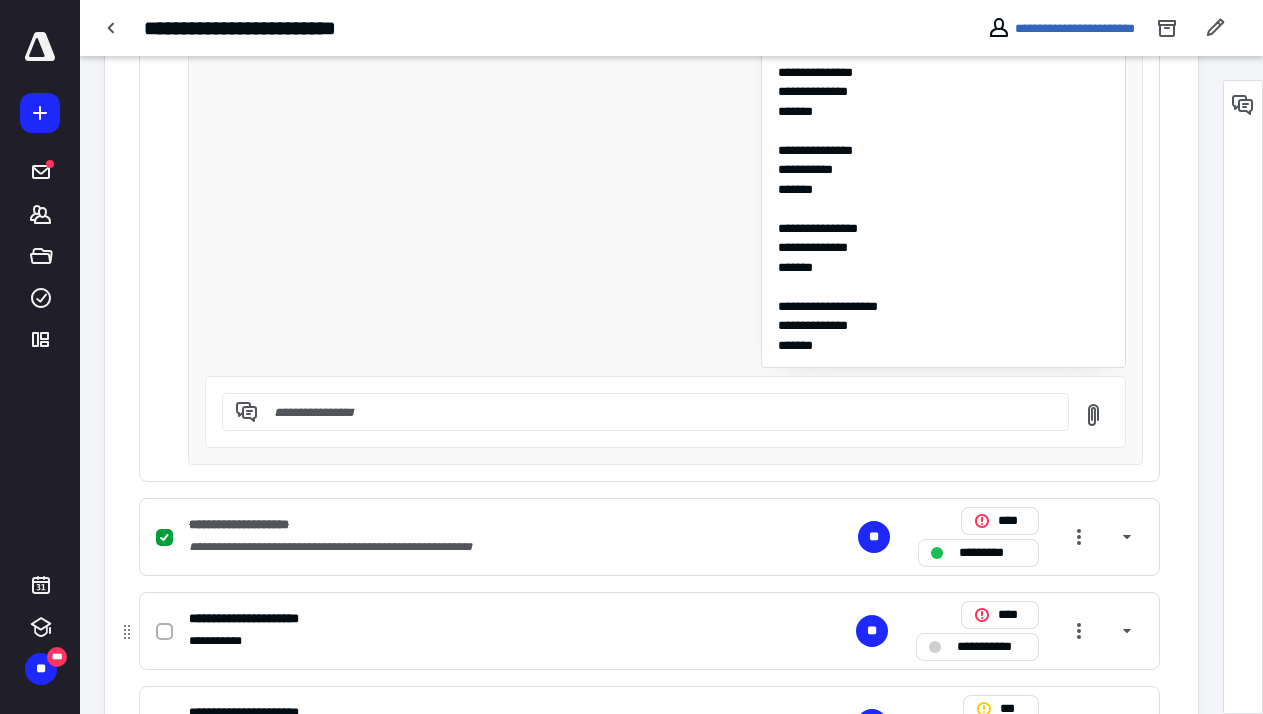 click 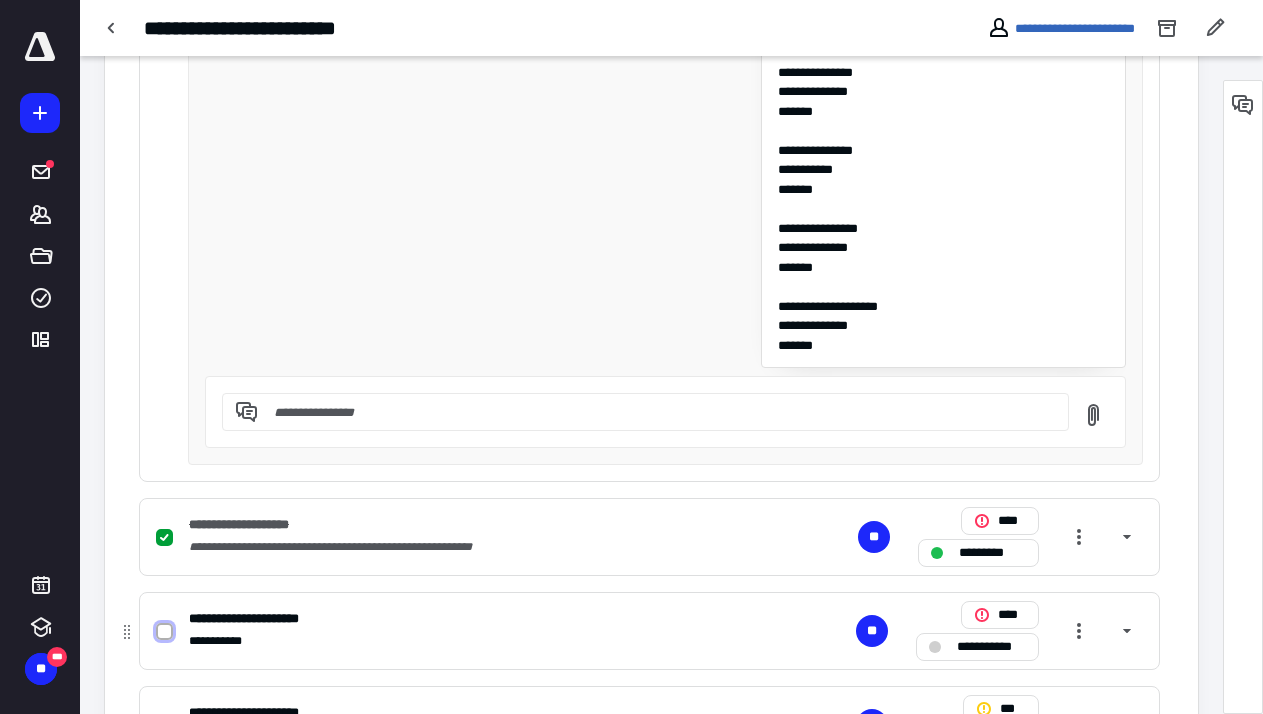 click at bounding box center (164, 632) 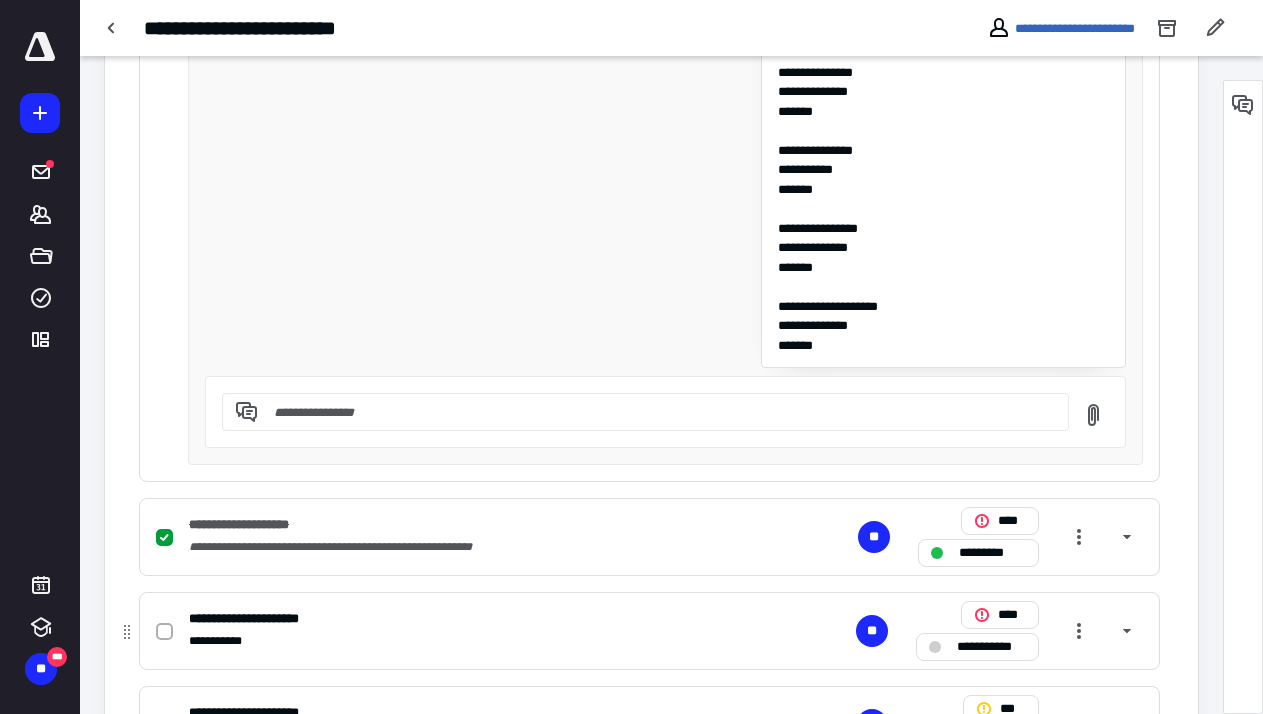 checkbox on "true" 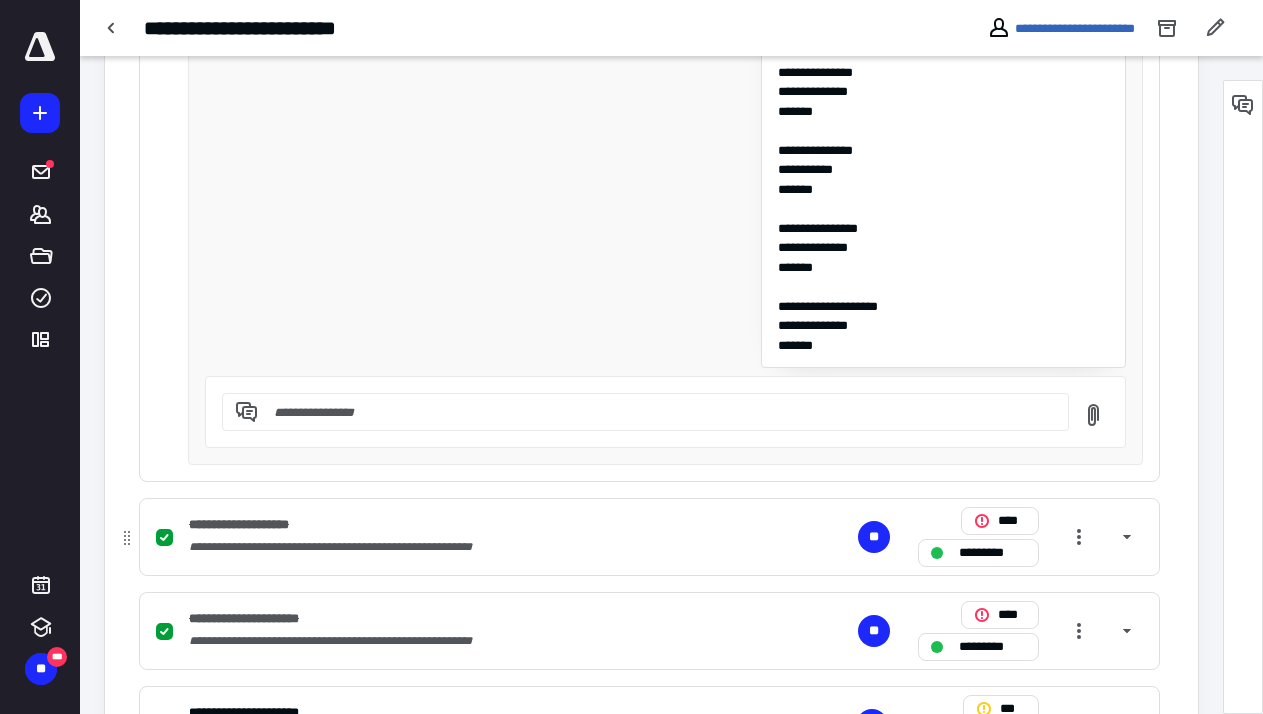 scroll, scrollTop: 1228, scrollLeft: 0, axis: vertical 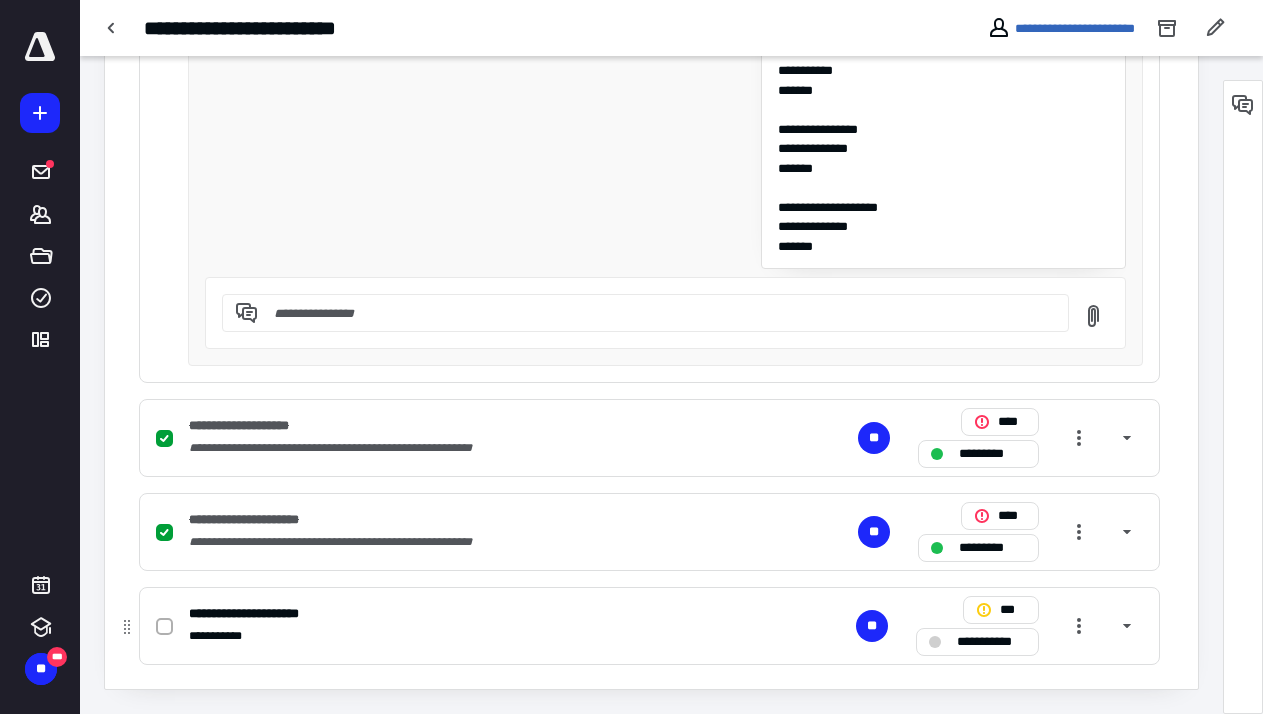 click 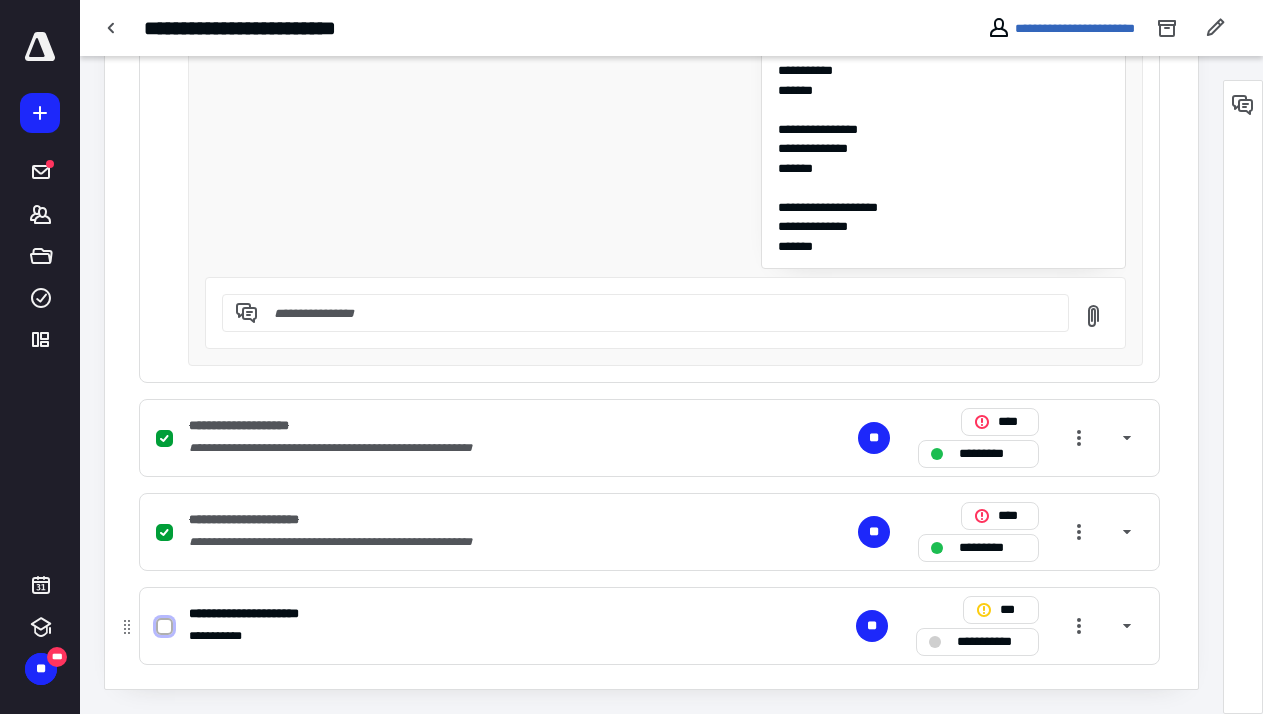 click at bounding box center (164, 627) 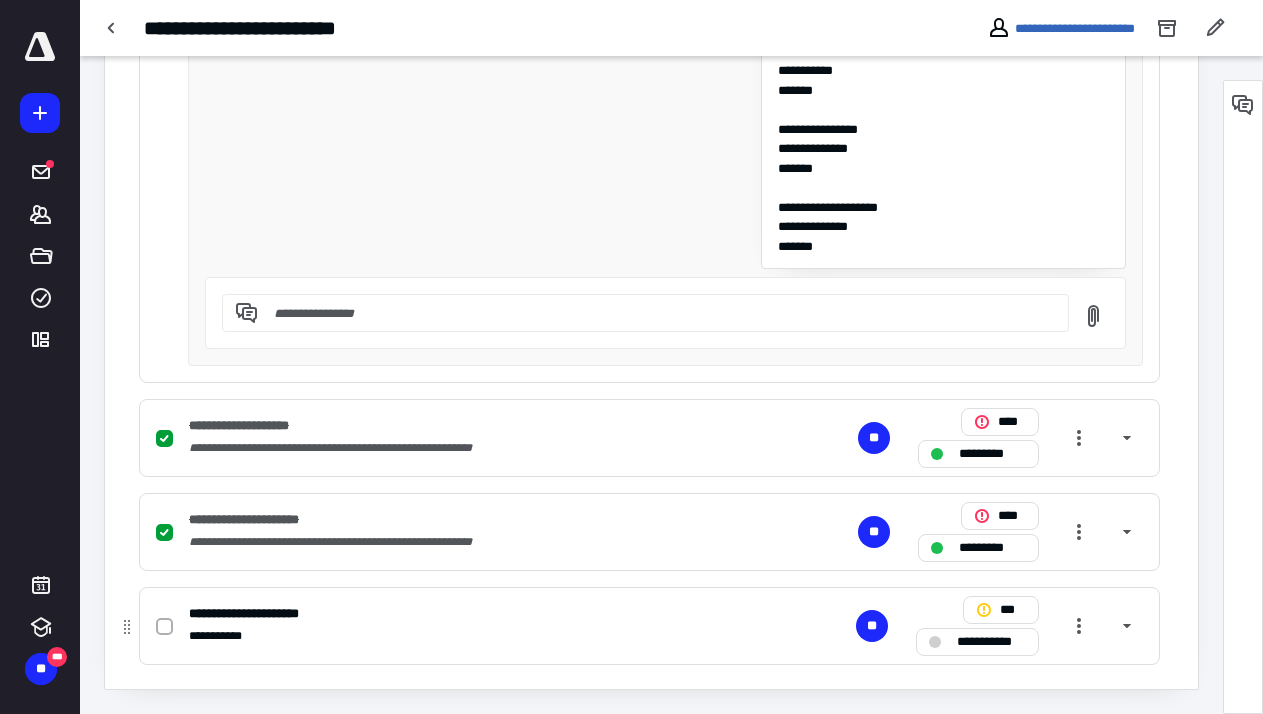 checkbox on "true" 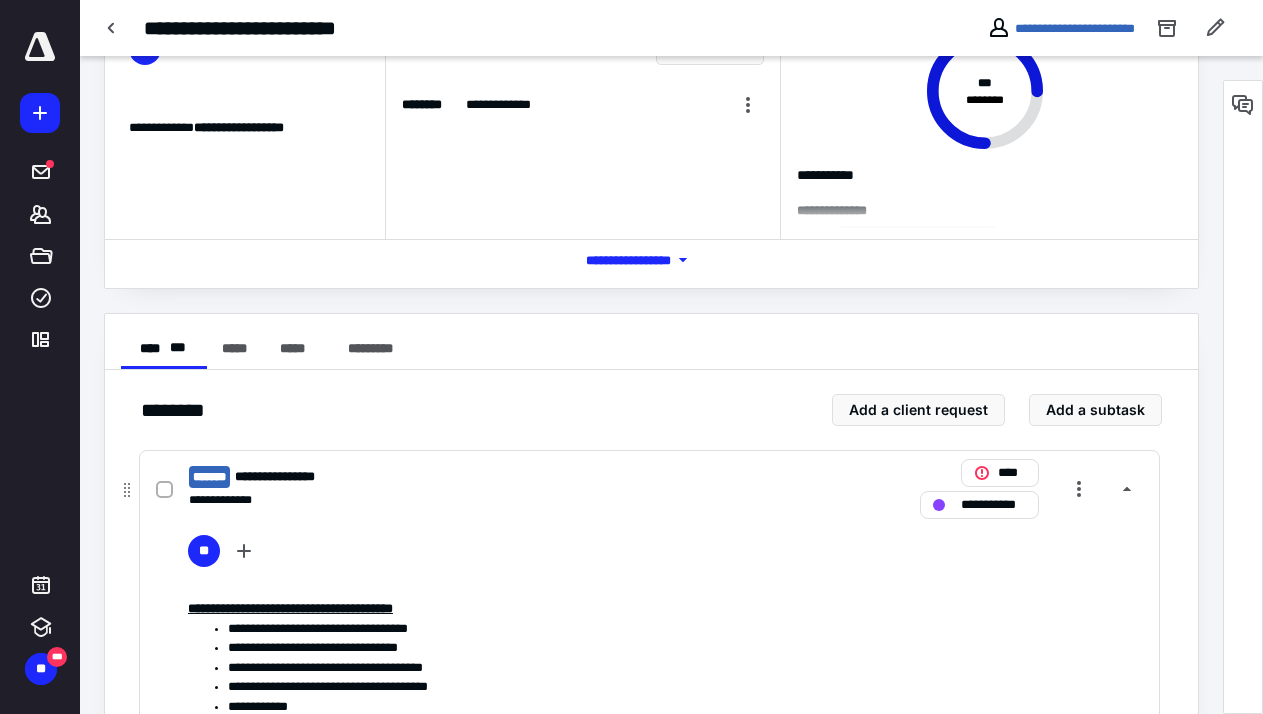 scroll, scrollTop: 120, scrollLeft: 0, axis: vertical 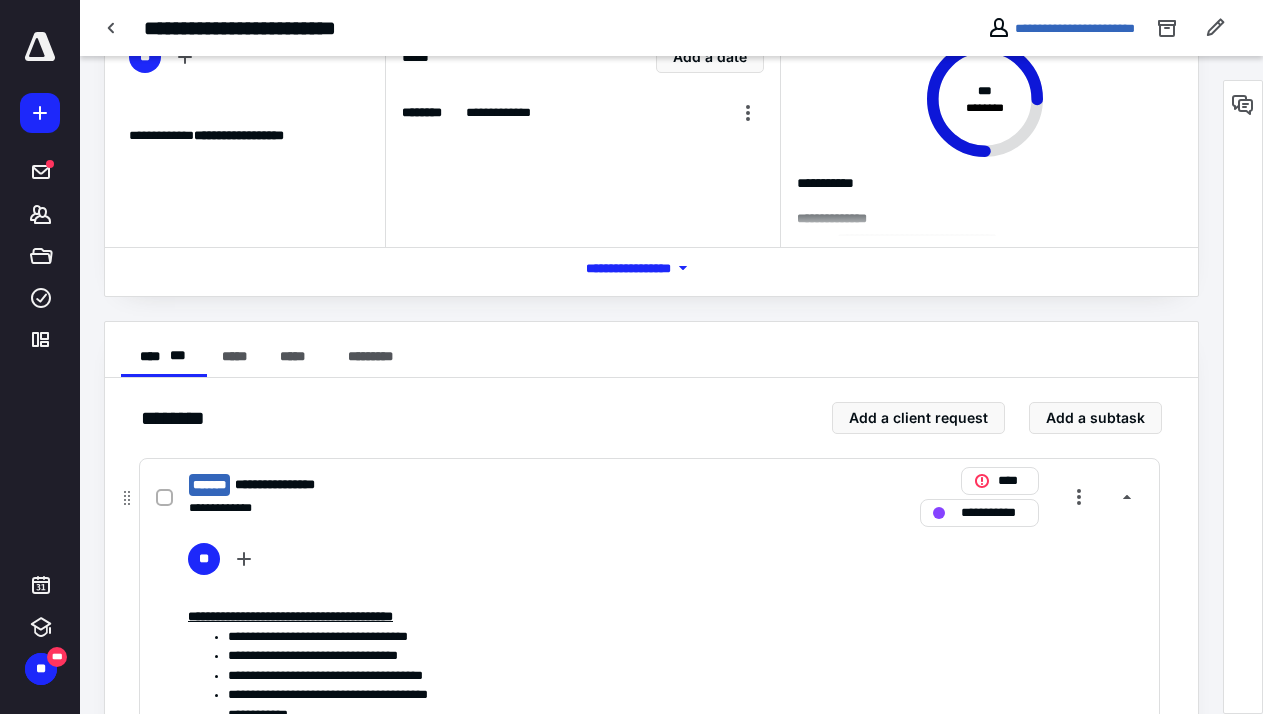 click 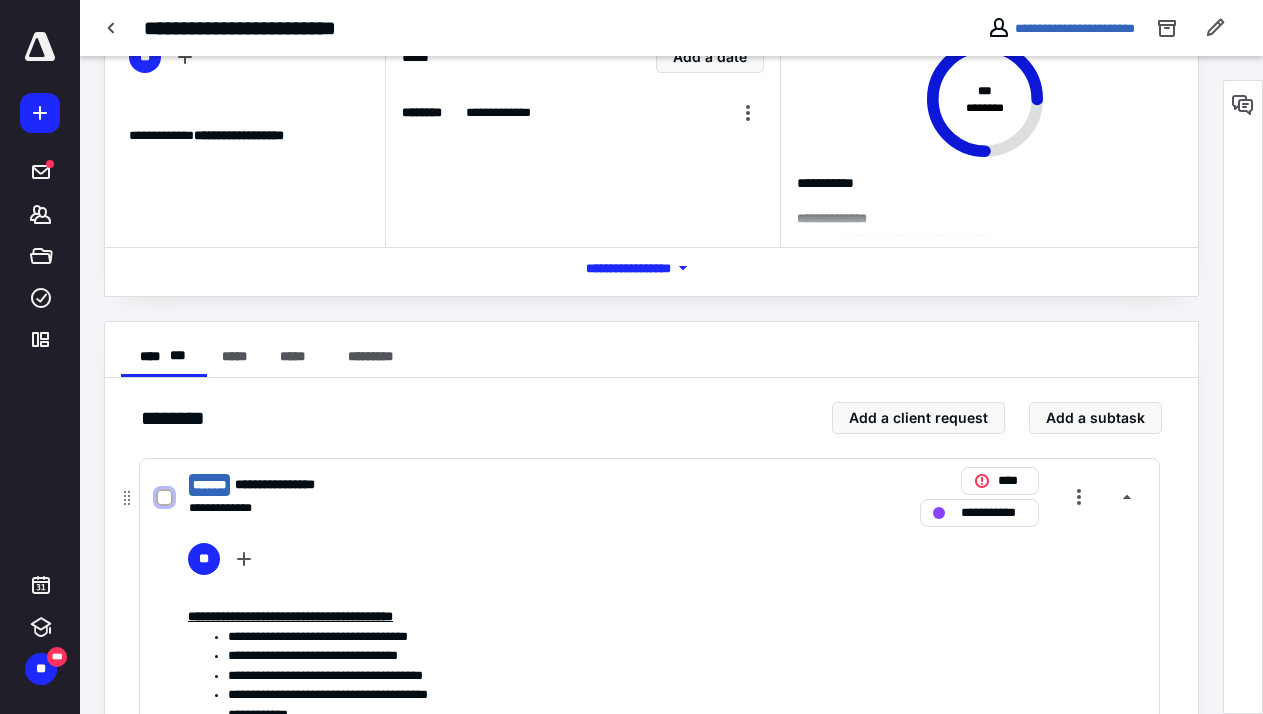 click at bounding box center [164, 498] 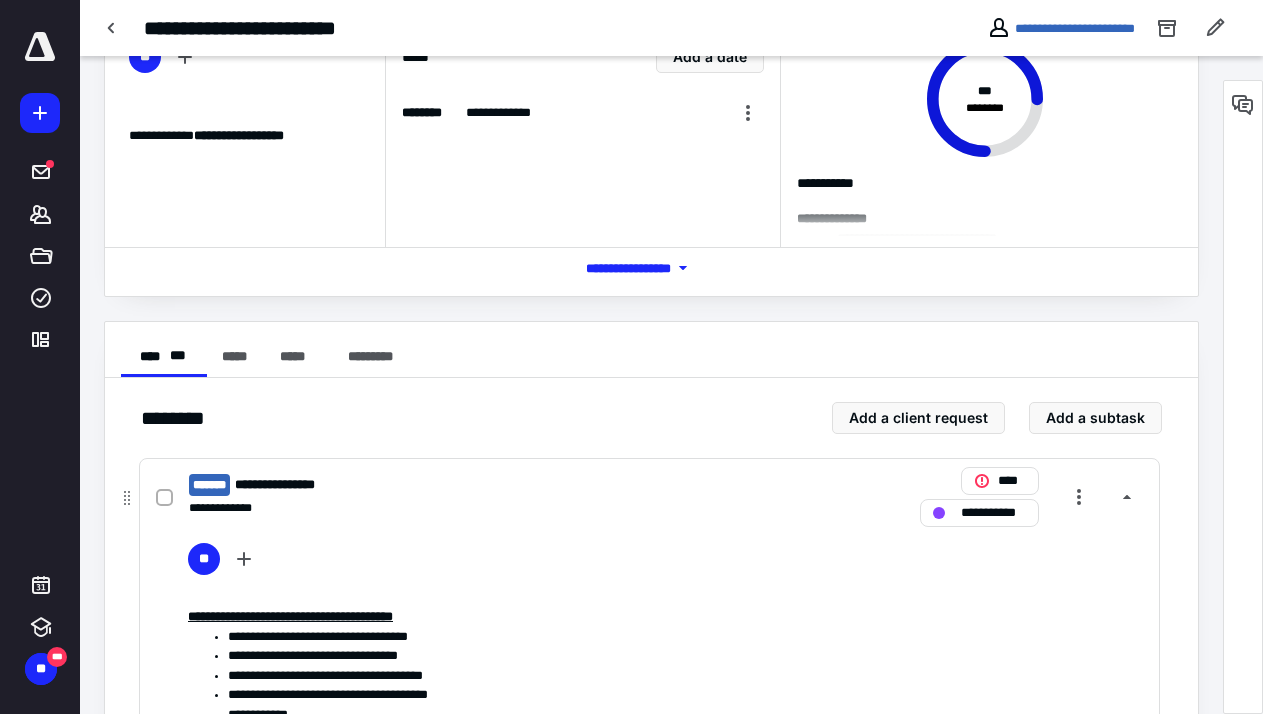 checkbox on "true" 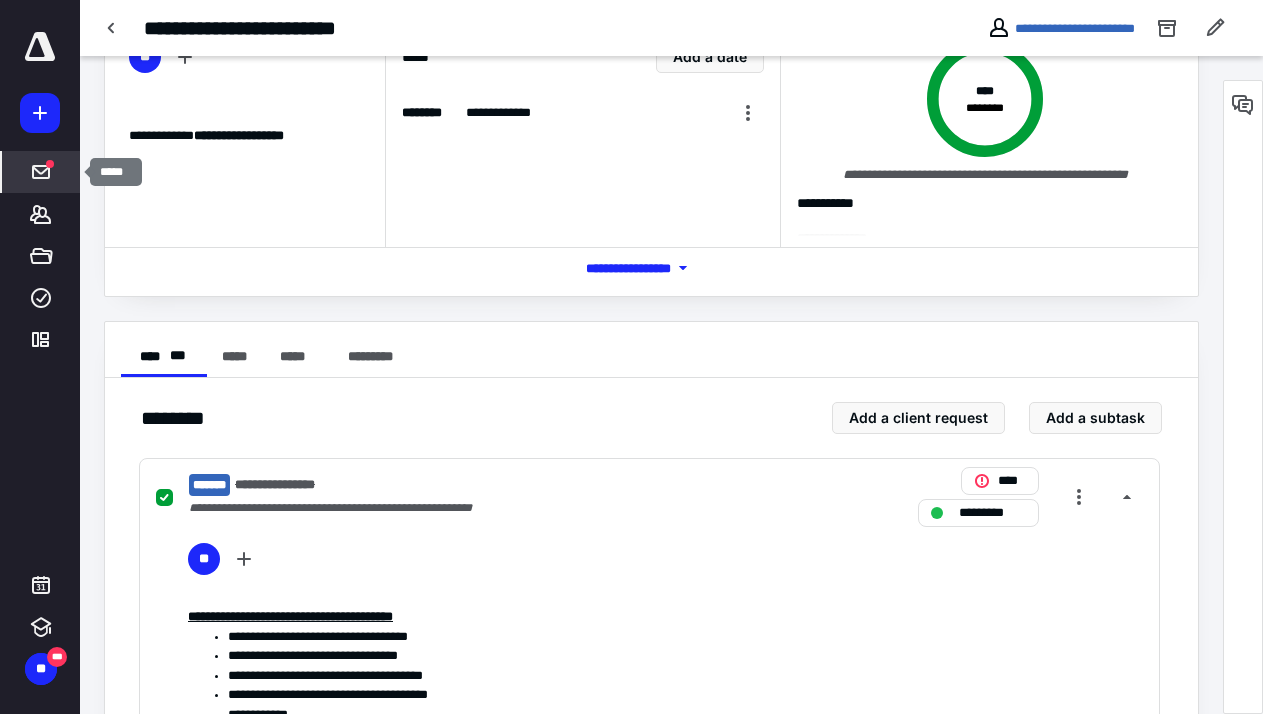click 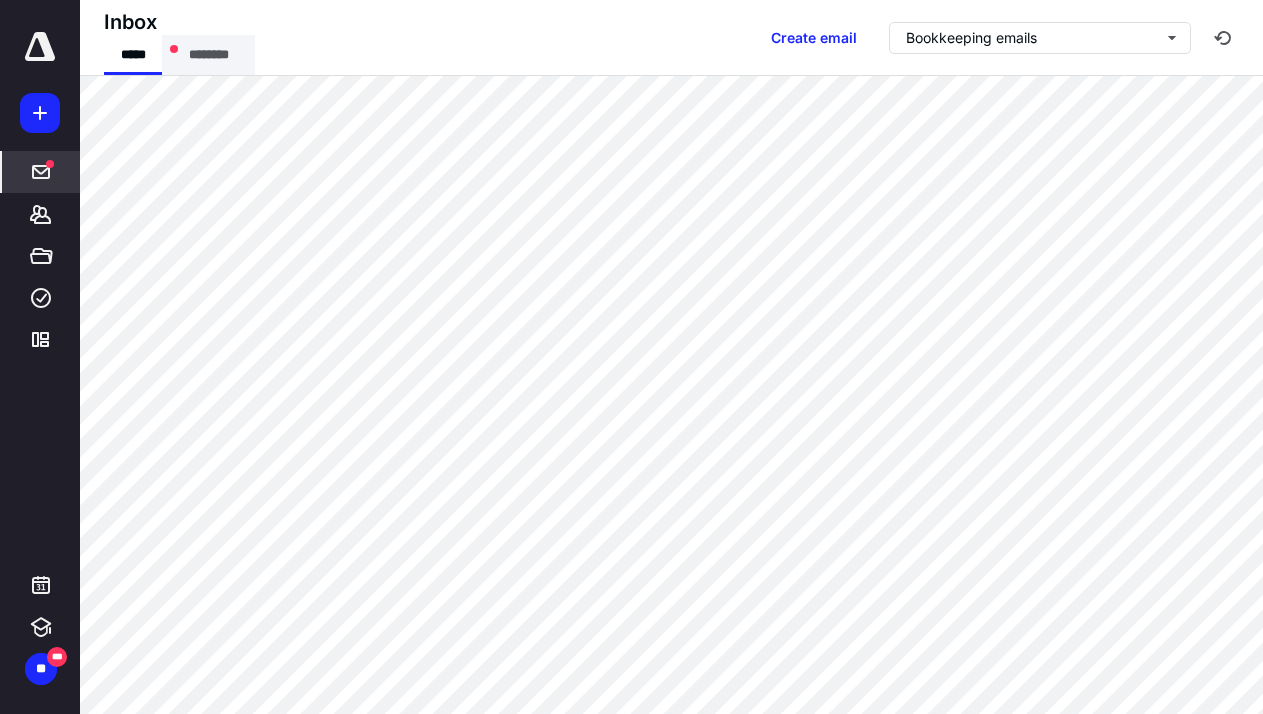 click on "********" at bounding box center [208, 55] 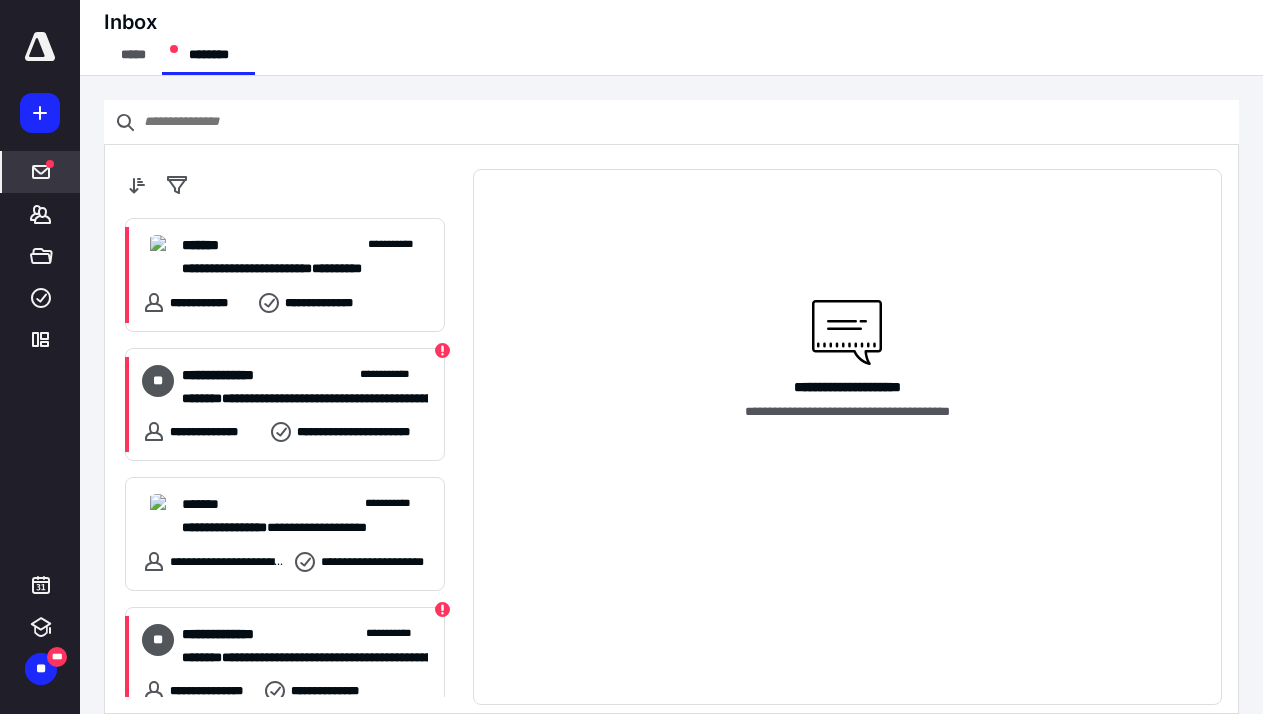 scroll, scrollTop: 513, scrollLeft: 0, axis: vertical 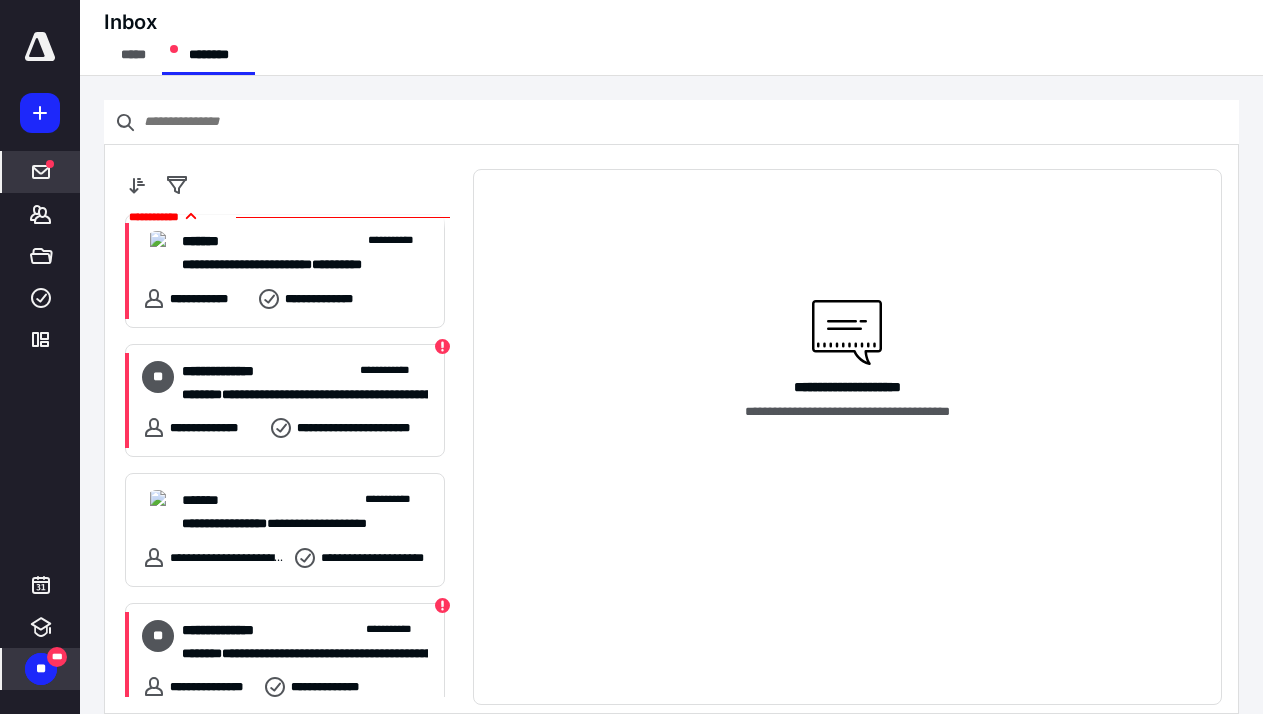 click on "**" at bounding box center (41, 669) 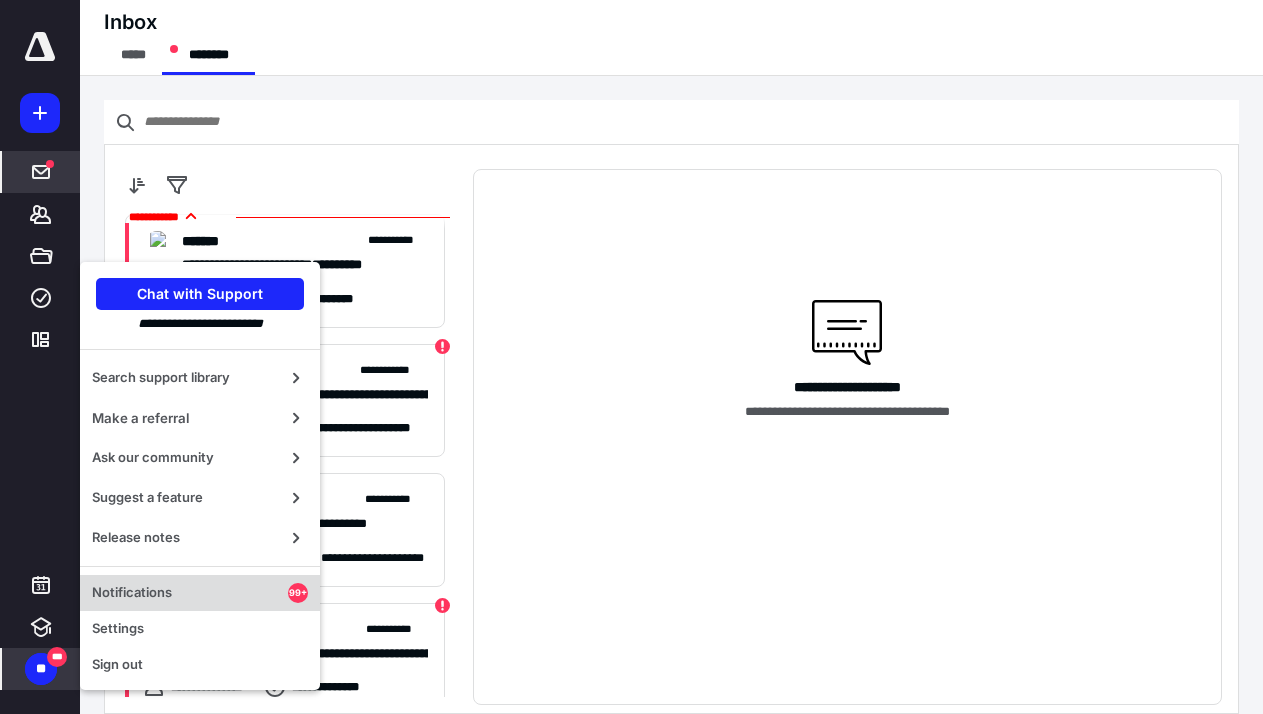 click on "Notifications 99+" at bounding box center [200, 593] 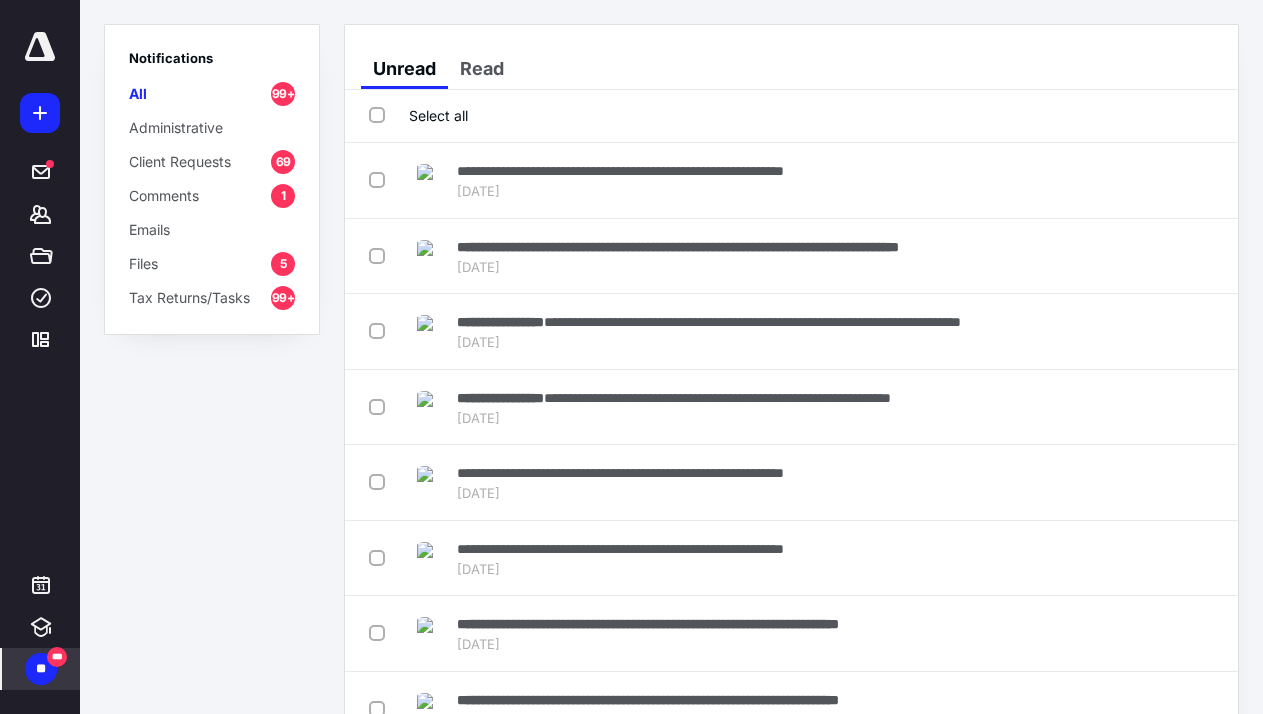 click at bounding box center [40, 47] 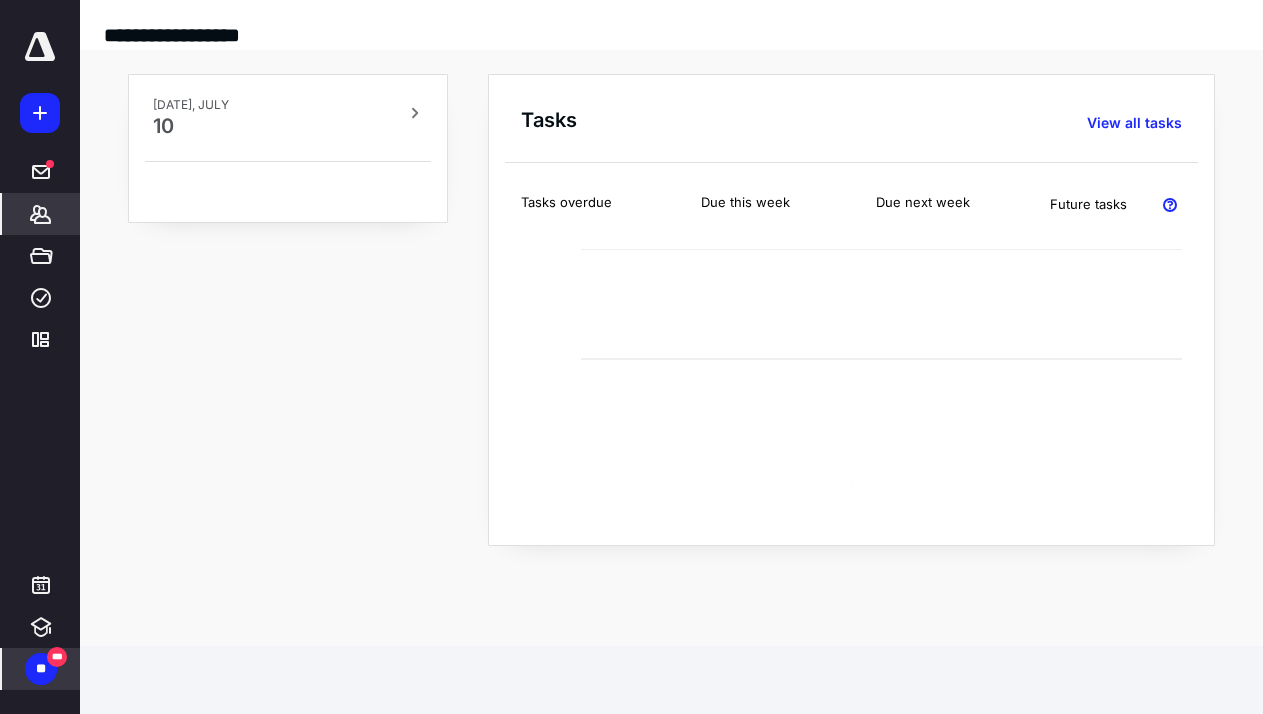 click 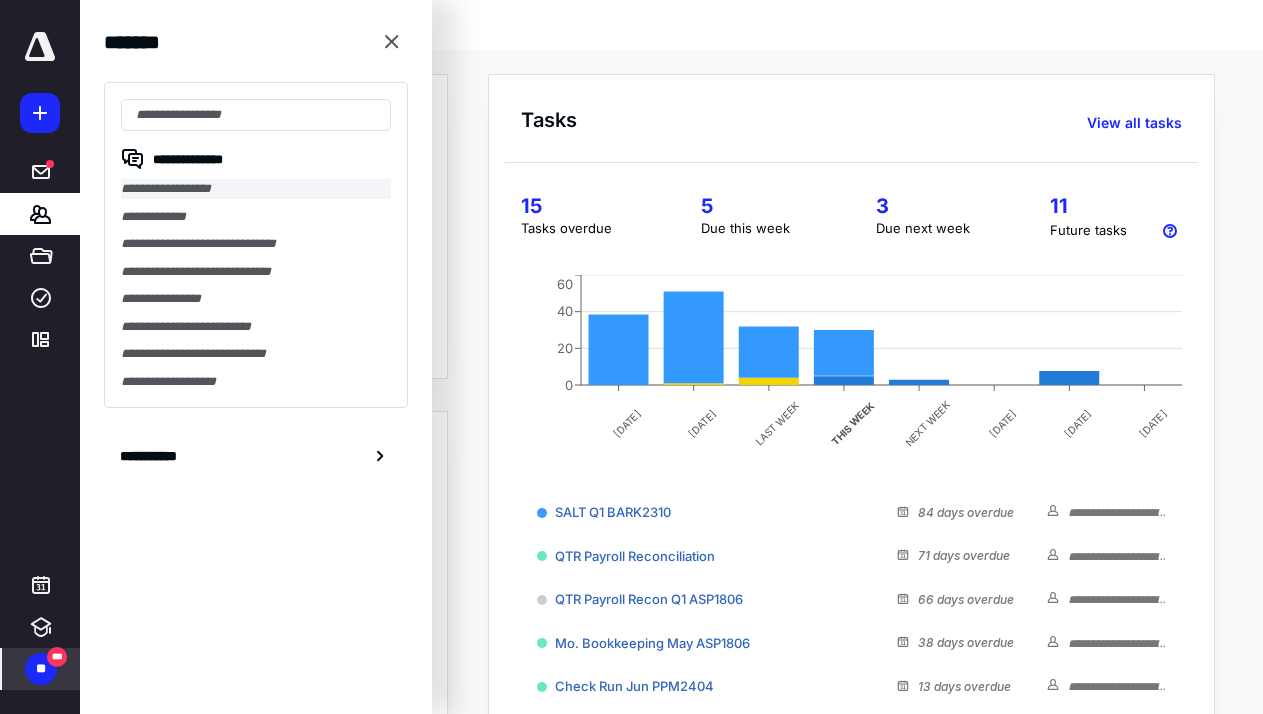 click on "**********" at bounding box center (256, 189) 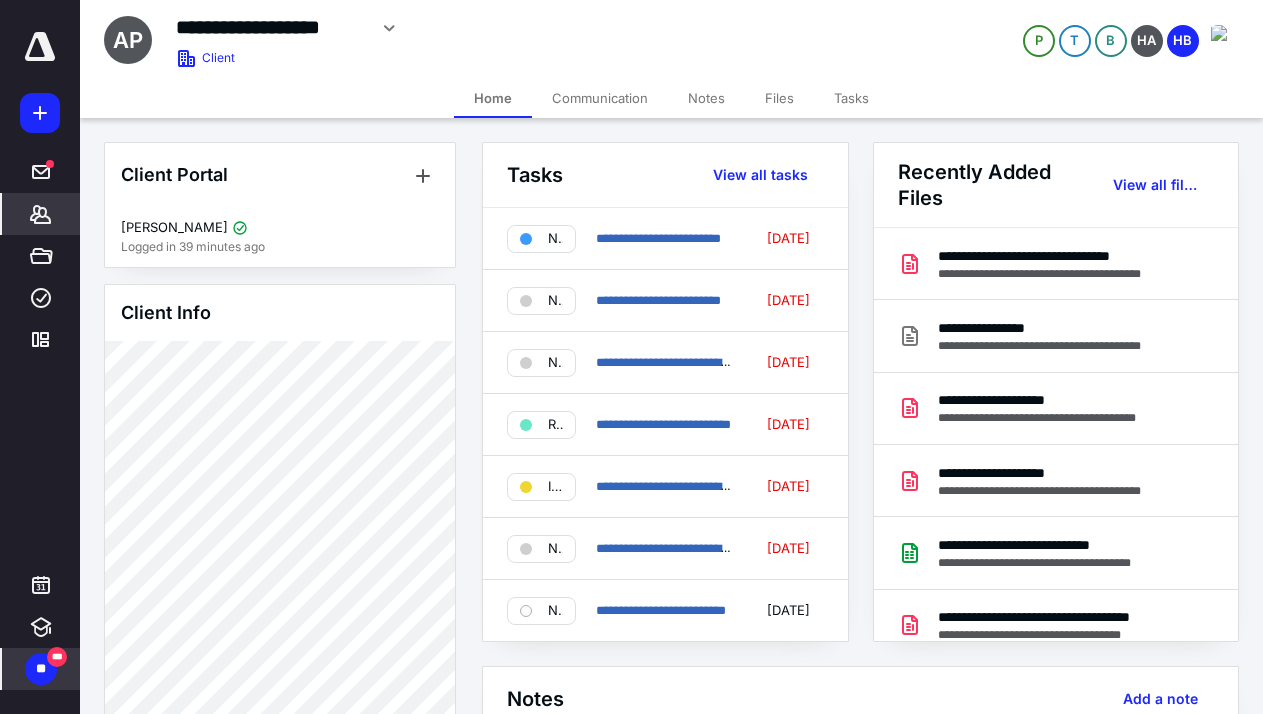 click on "Files" at bounding box center [779, 98] 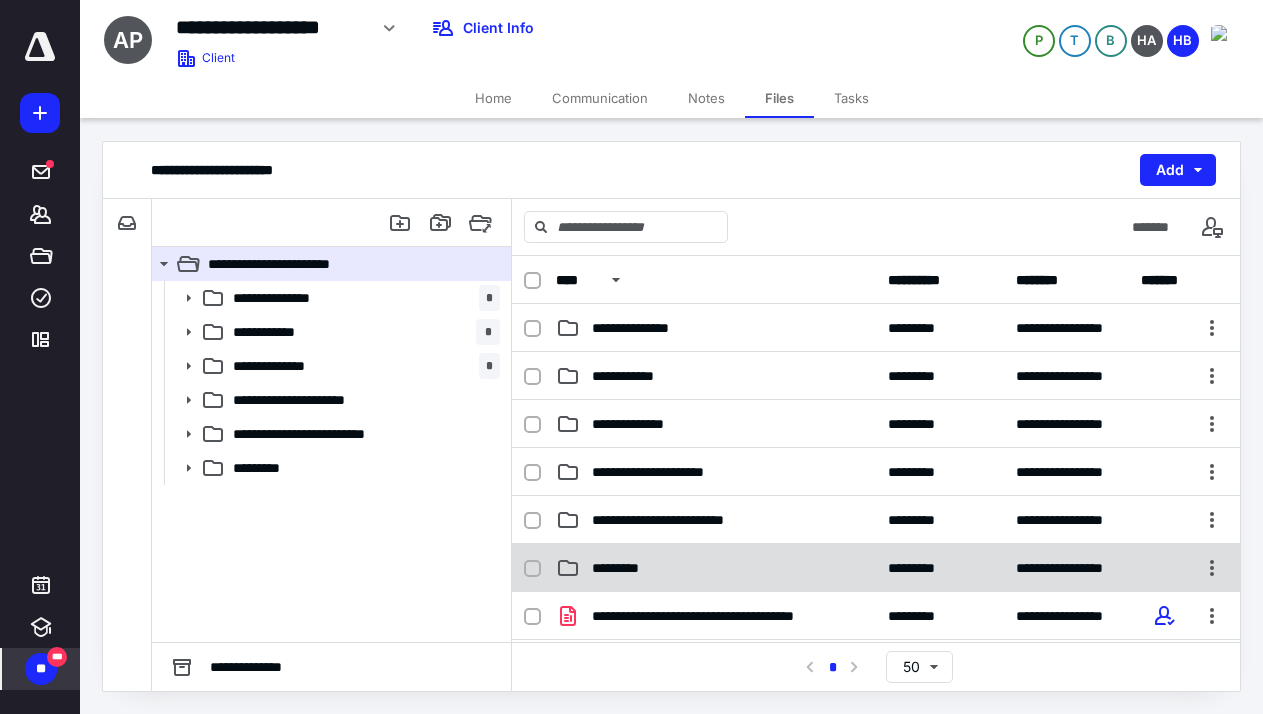 click on "*********" at bounding box center [620, 568] 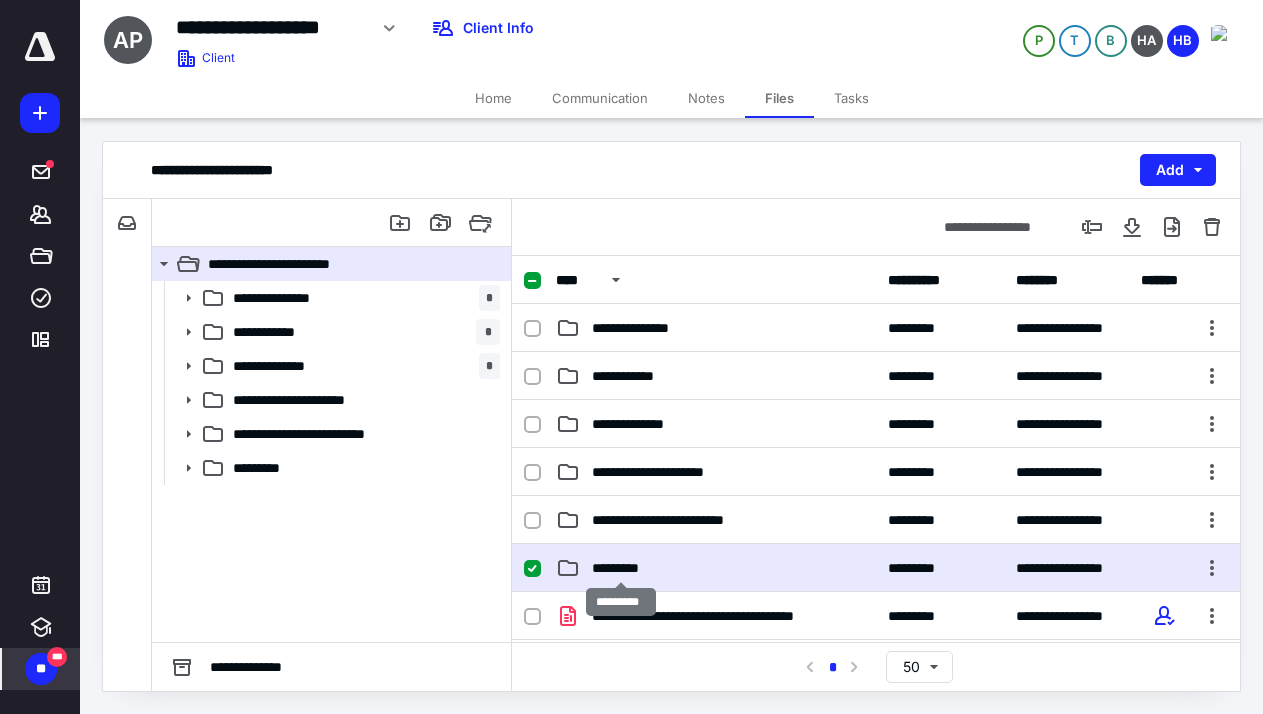 click on "*********" at bounding box center (620, 568) 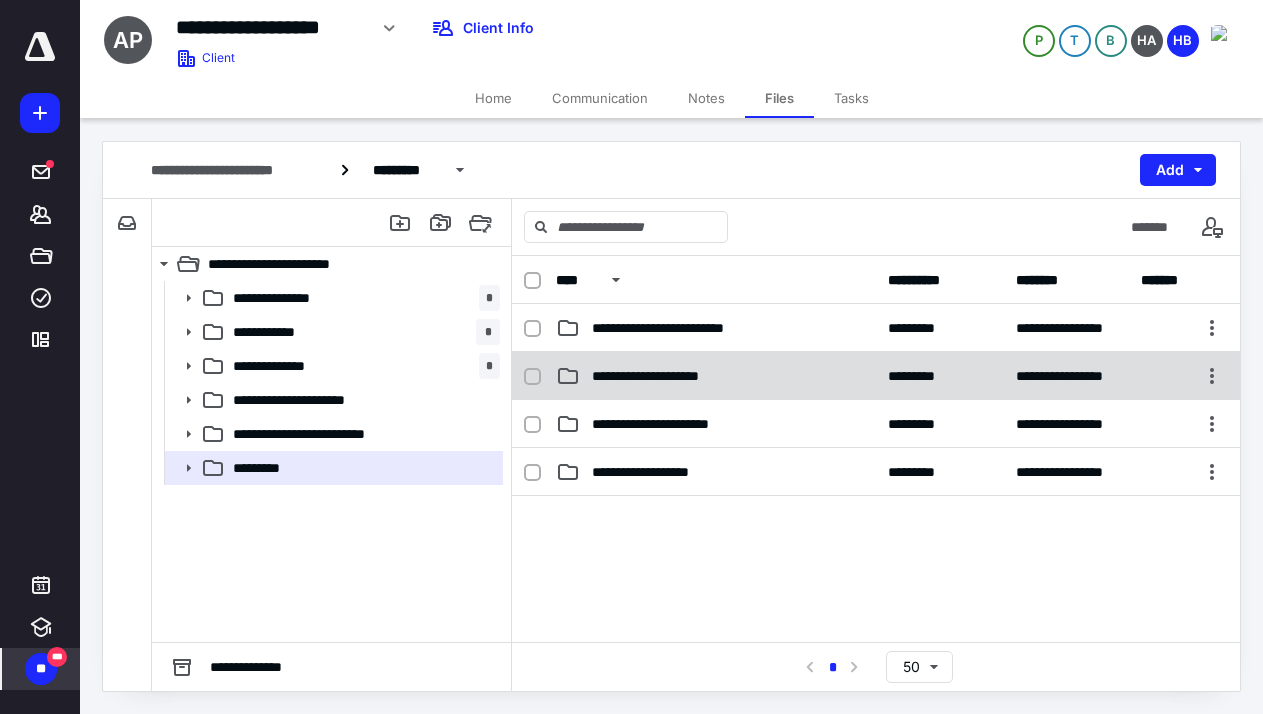 click on "**********" at bounding box center [659, 376] 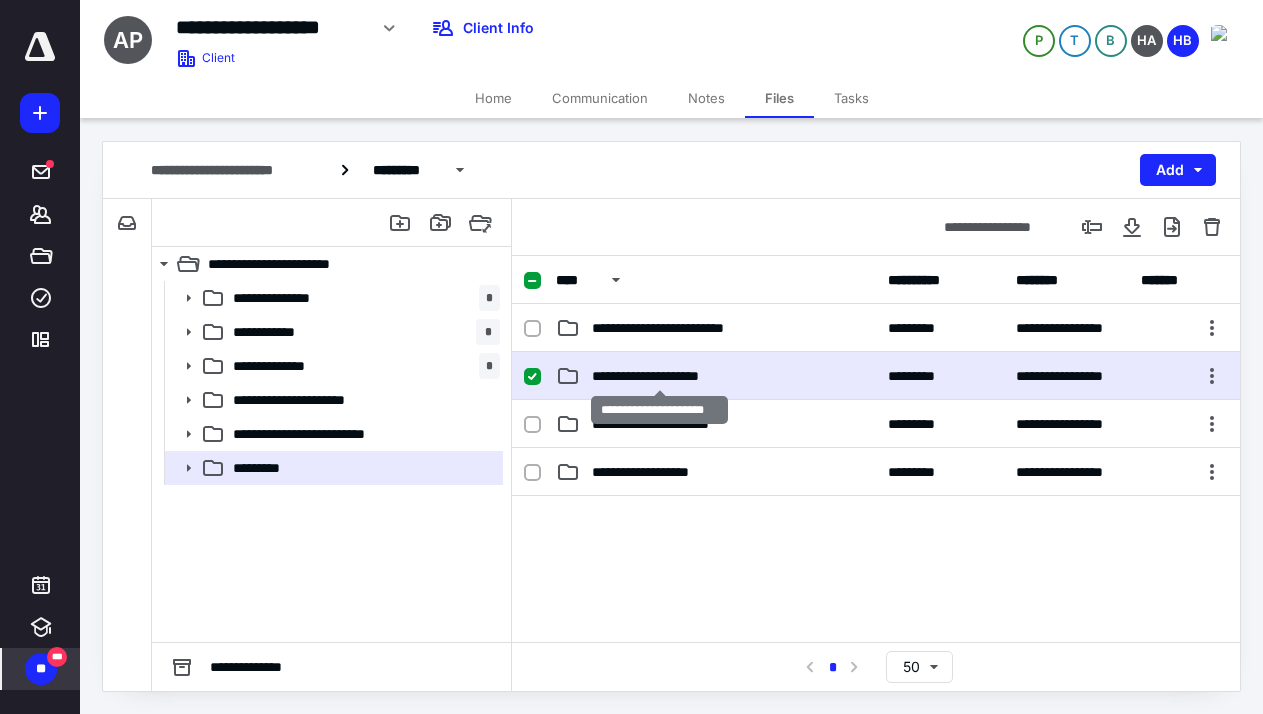 click on "**********" at bounding box center (659, 376) 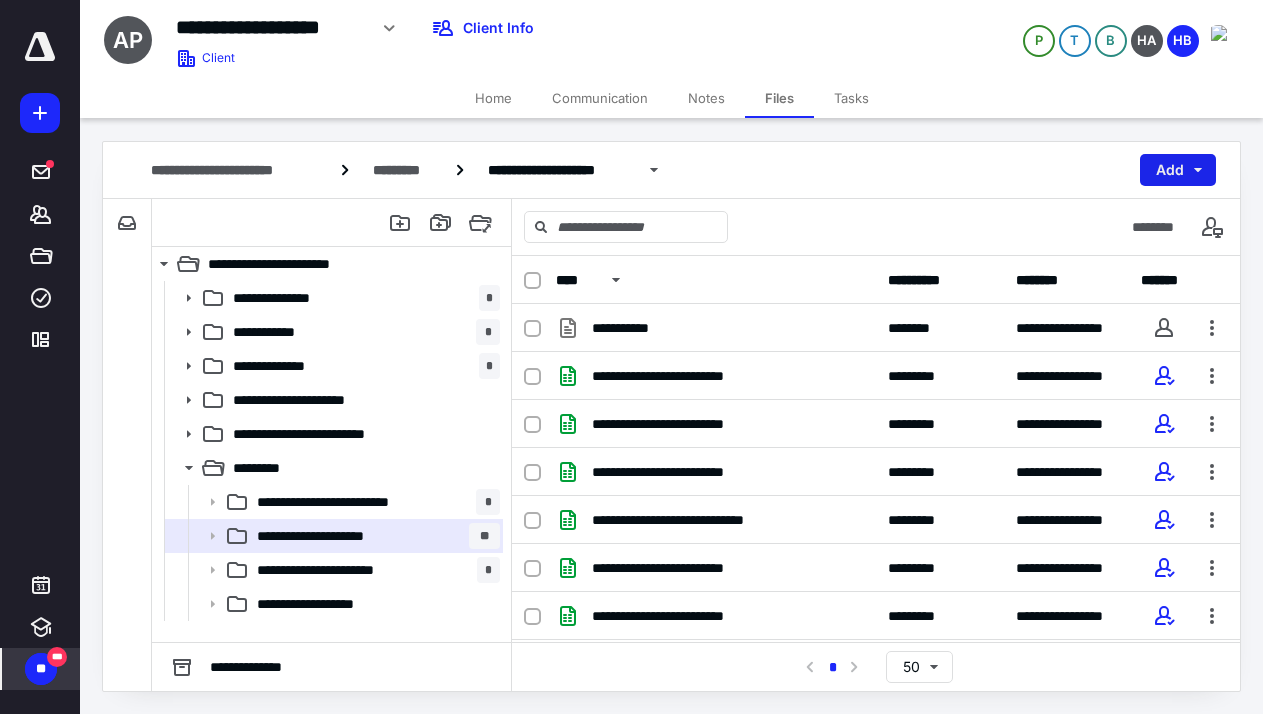 click on "Add" at bounding box center [1178, 170] 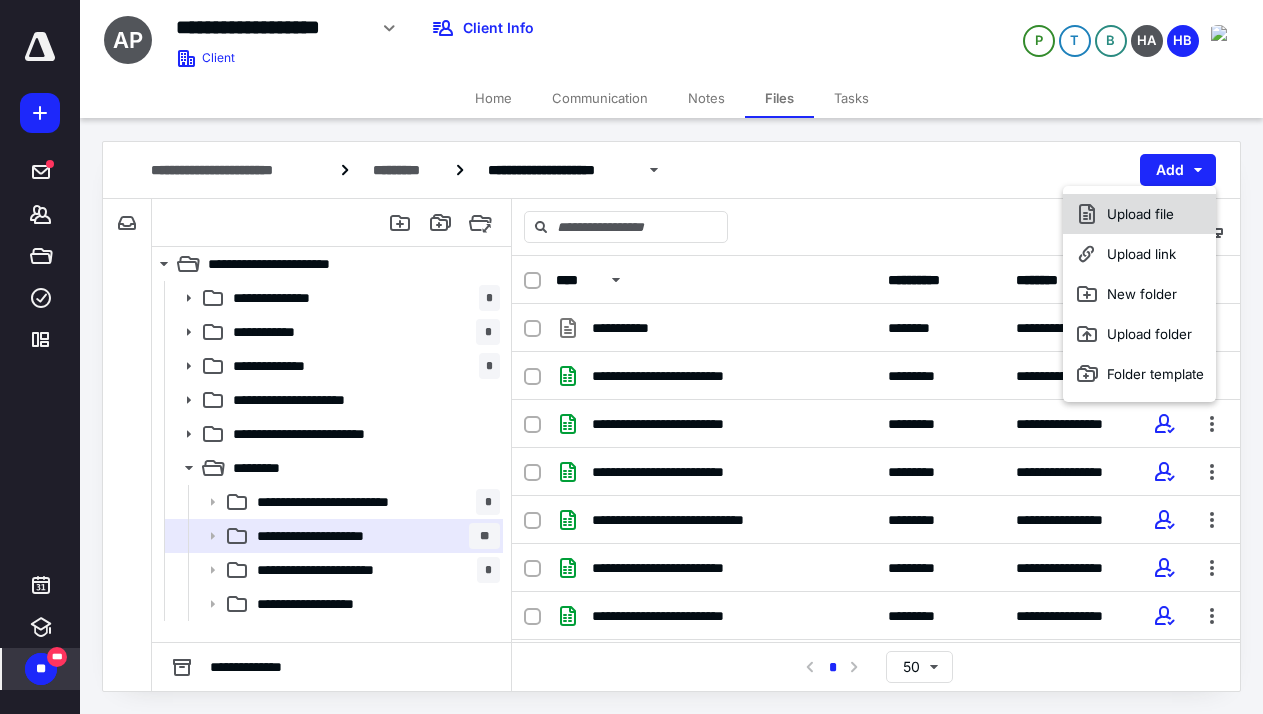 click on "Upload file" at bounding box center [1139, 214] 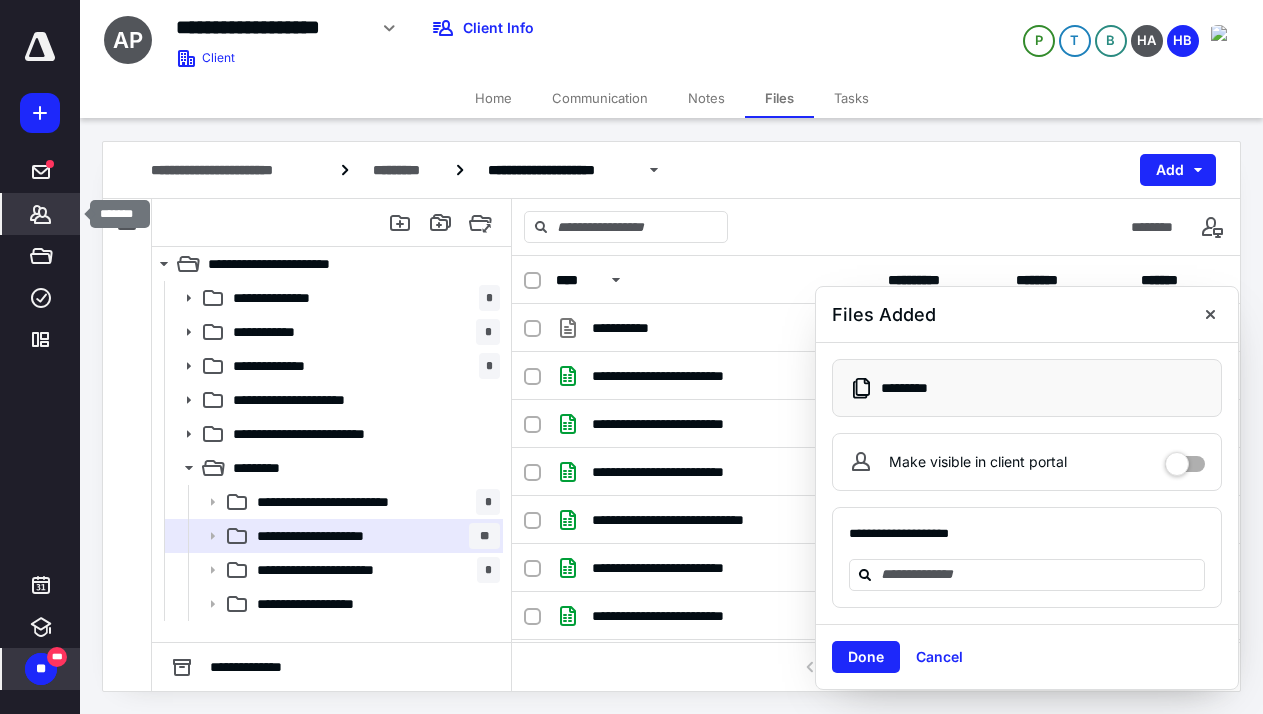 click 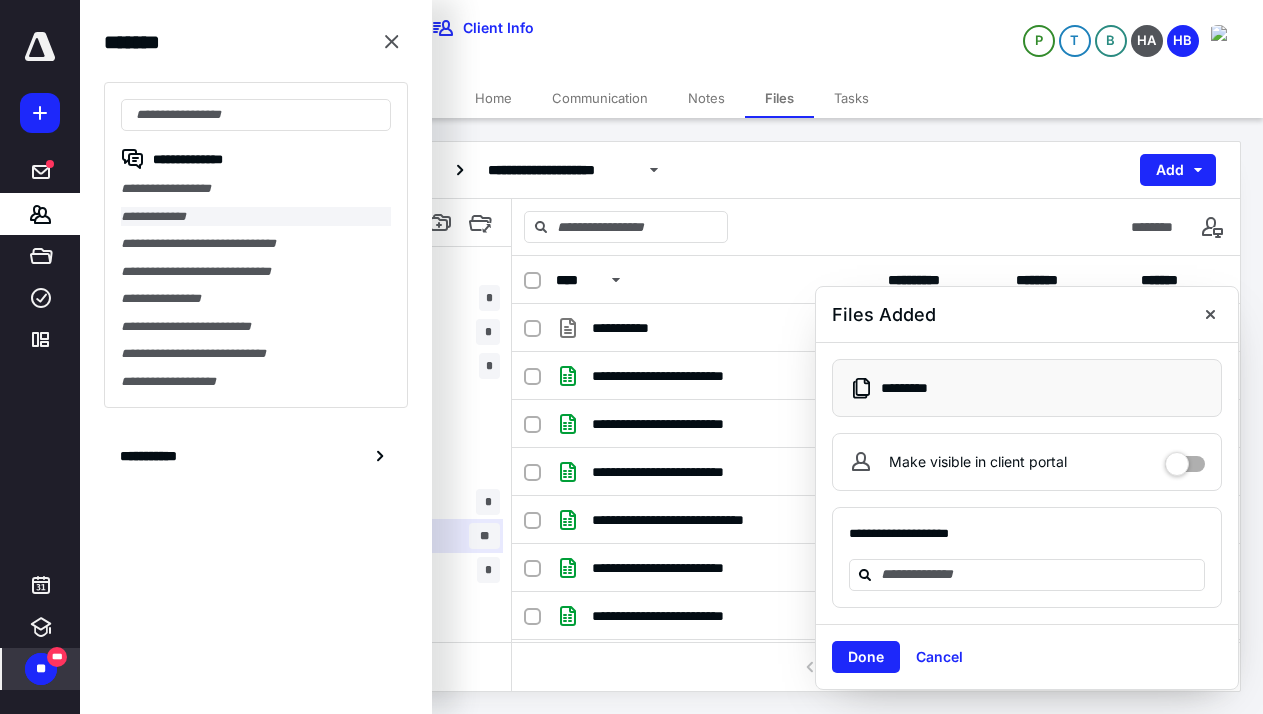 click on "**********" at bounding box center (256, 217) 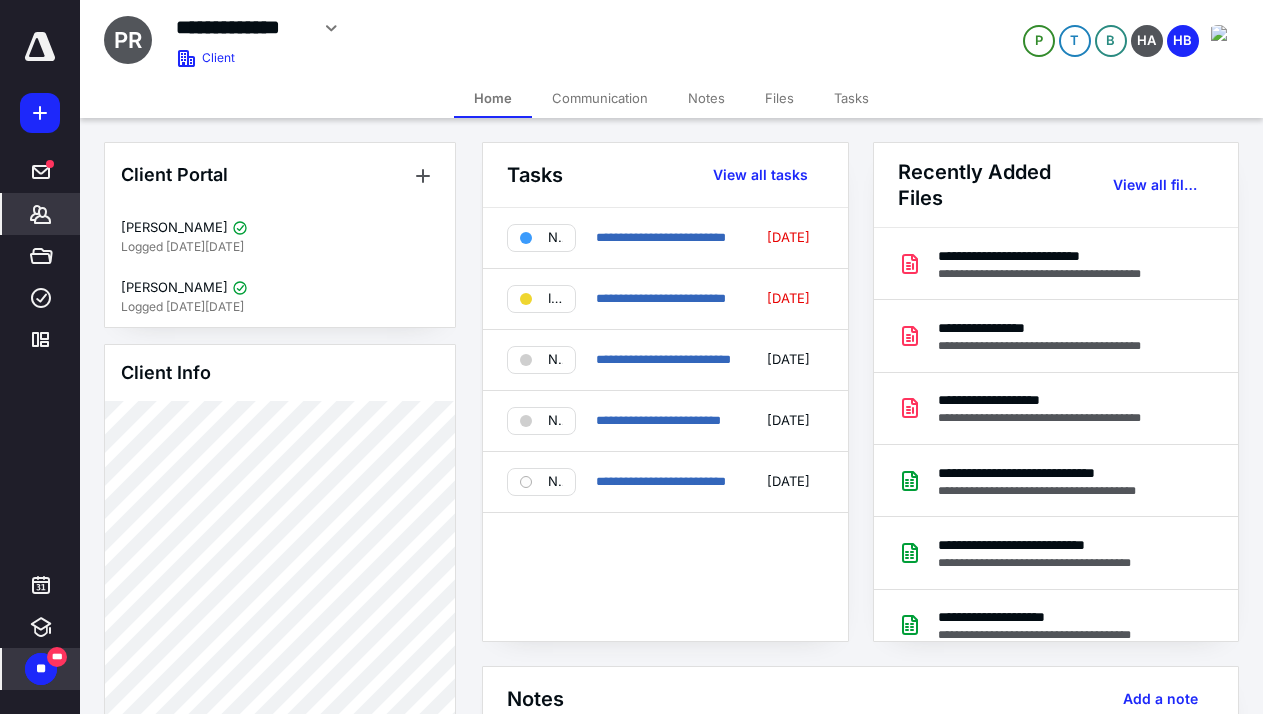 click on "Files" at bounding box center [779, 98] 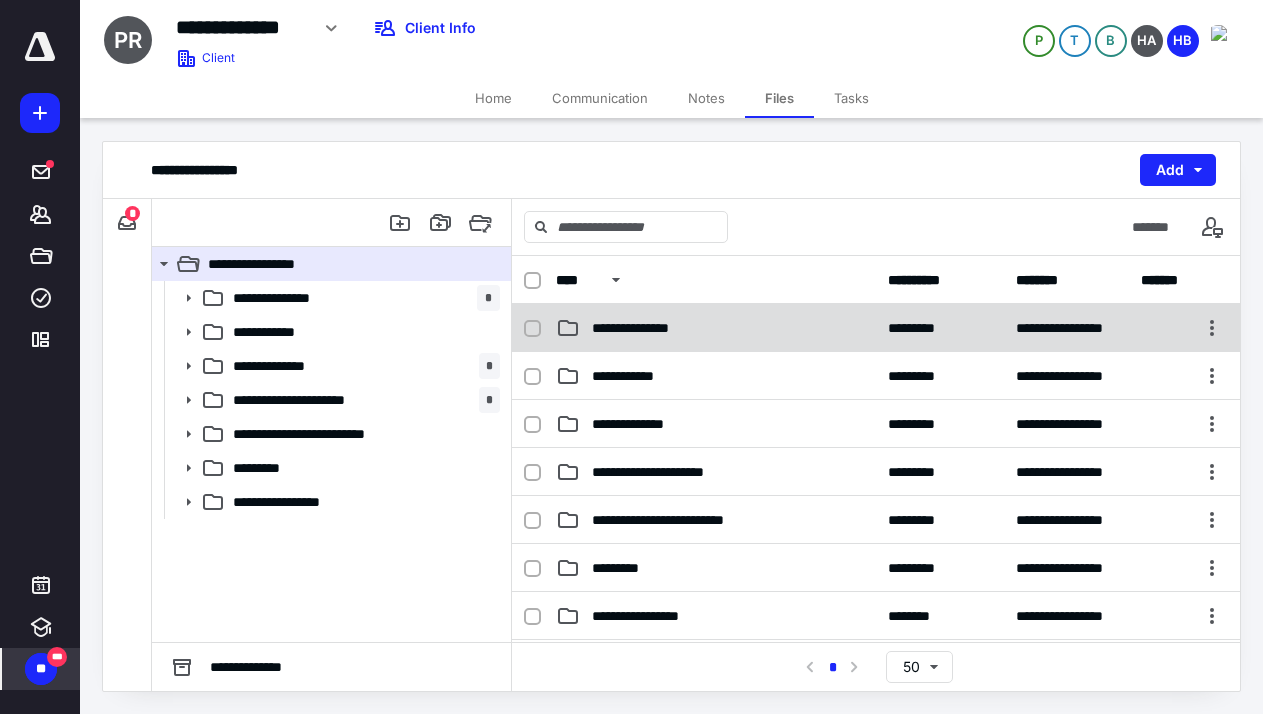 click on "**********" at bounding box center (876, 328) 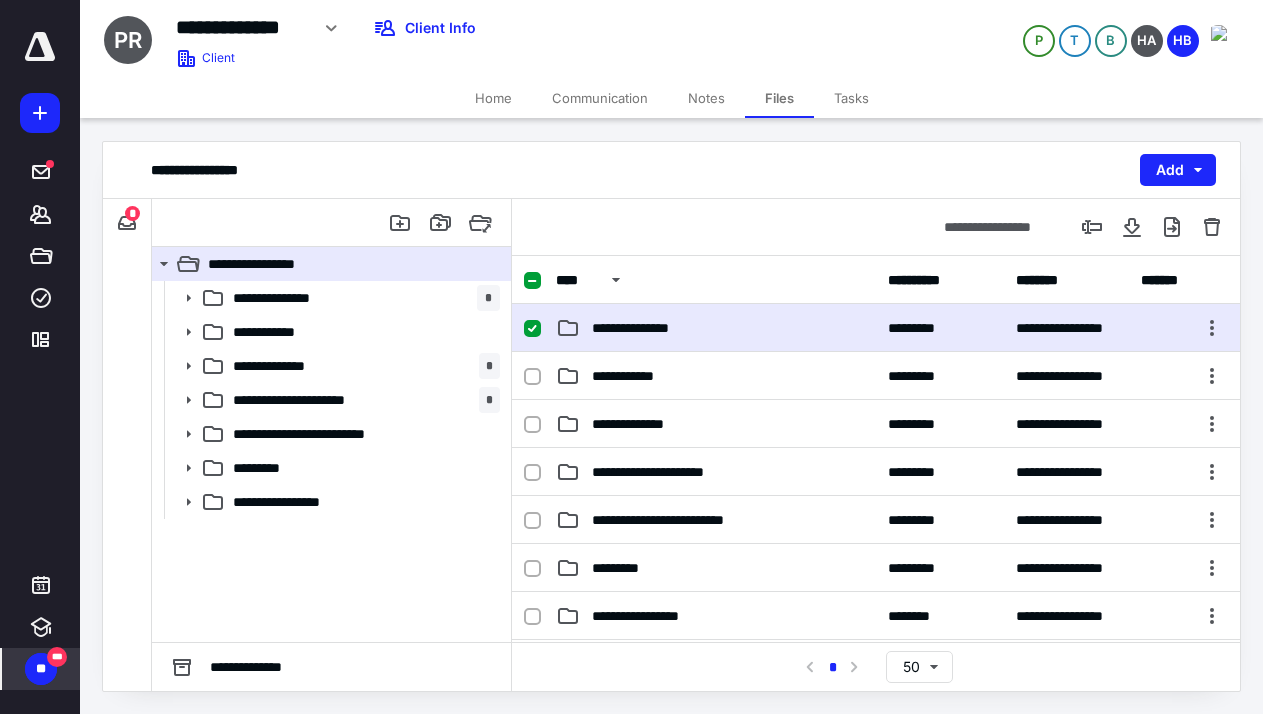 click on "**********" at bounding box center [876, 328] 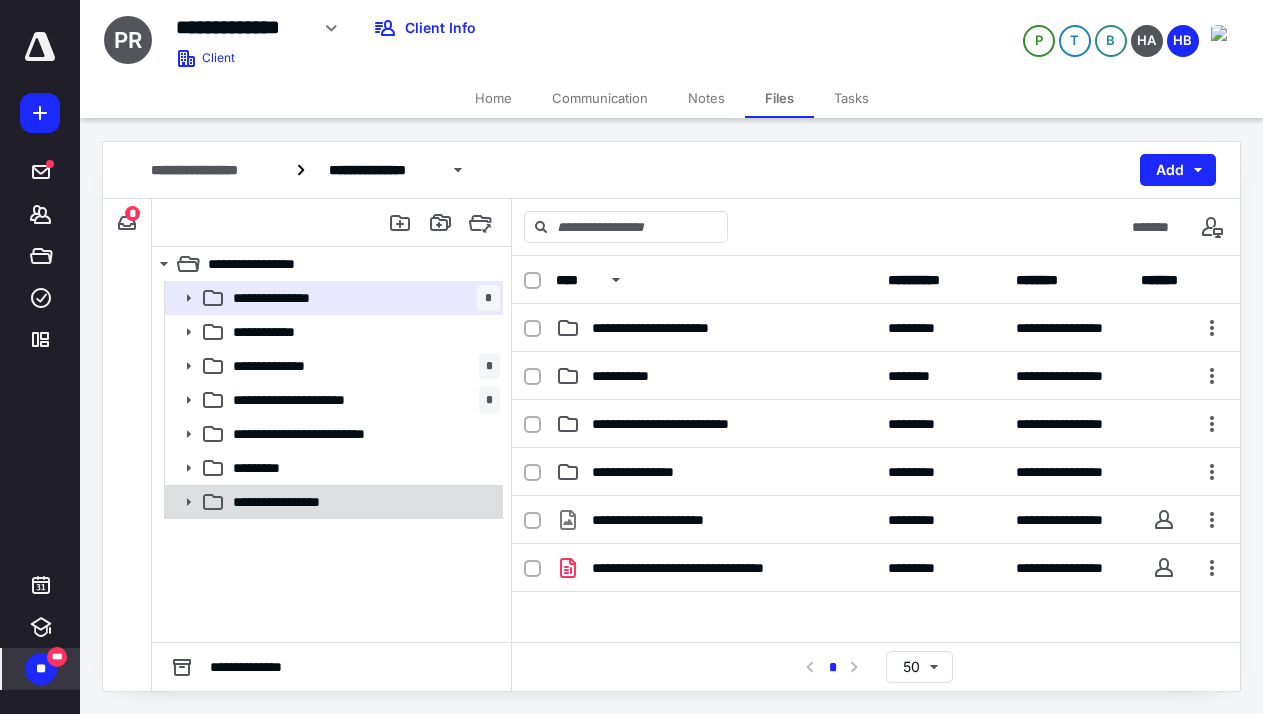 click on "**********" at bounding box center [290, 502] 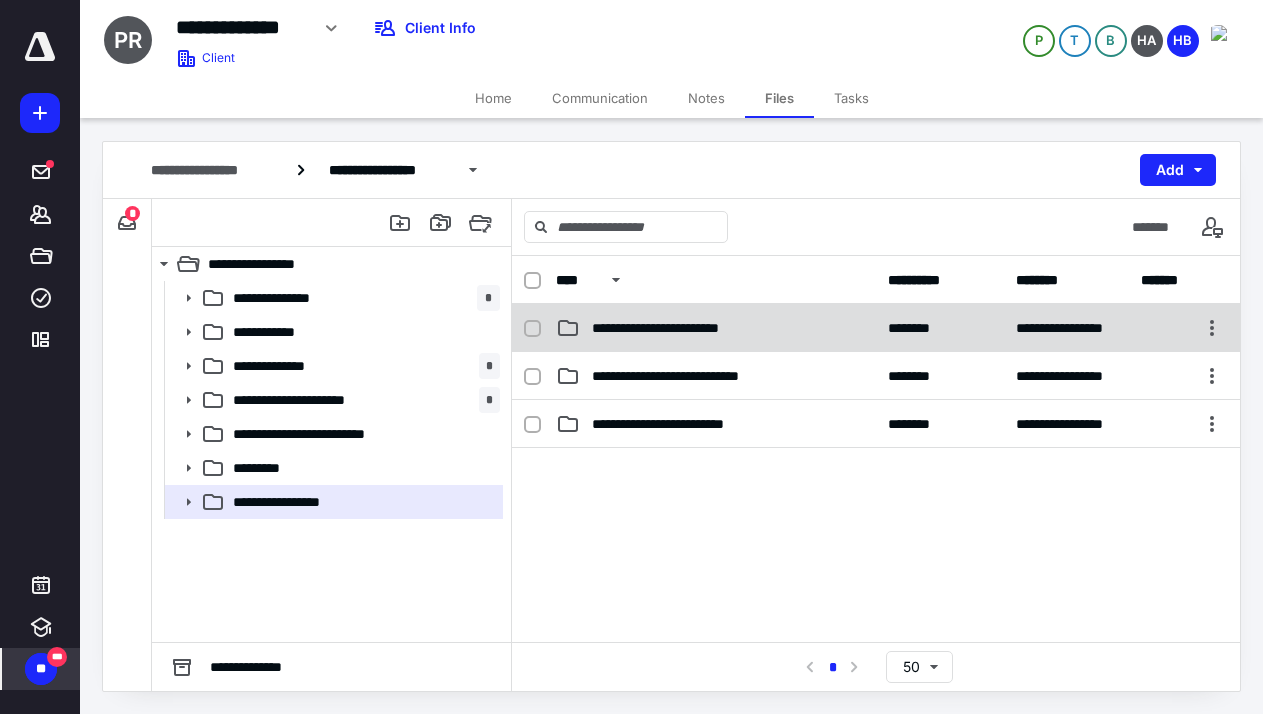 click on "**********" at bounding box center [666, 328] 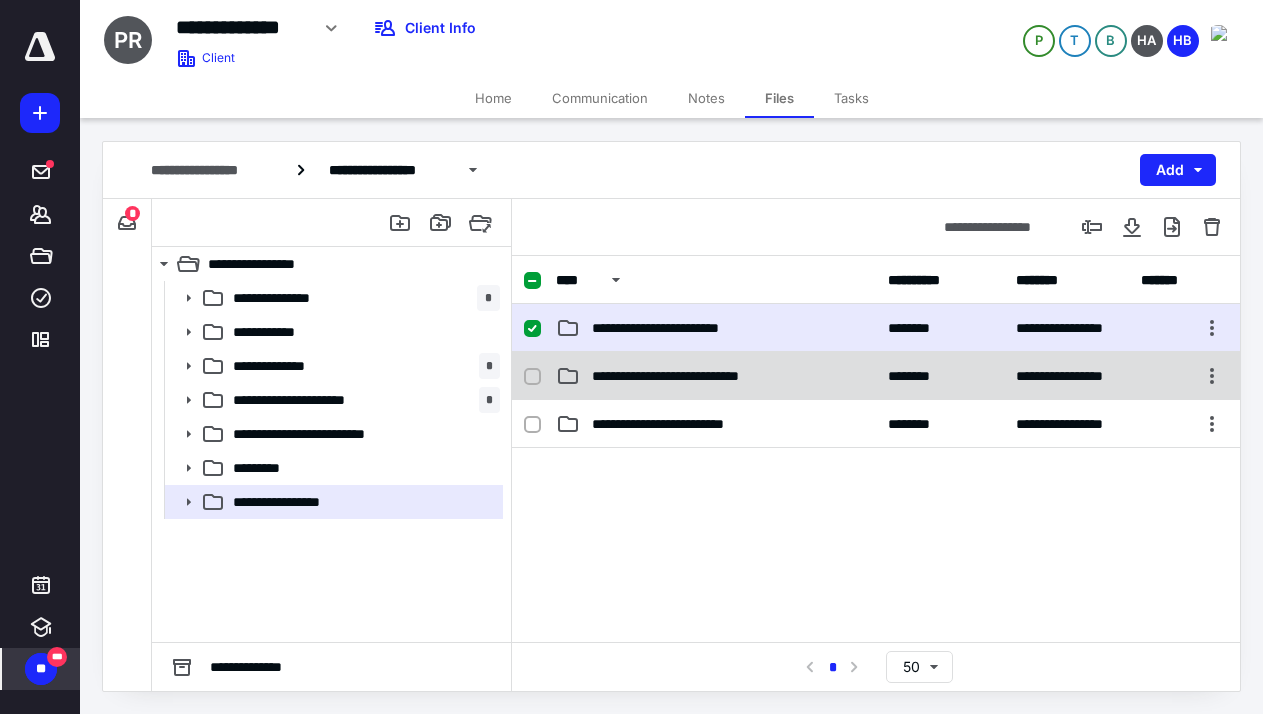 click on "**********" at bounding box center (689, 376) 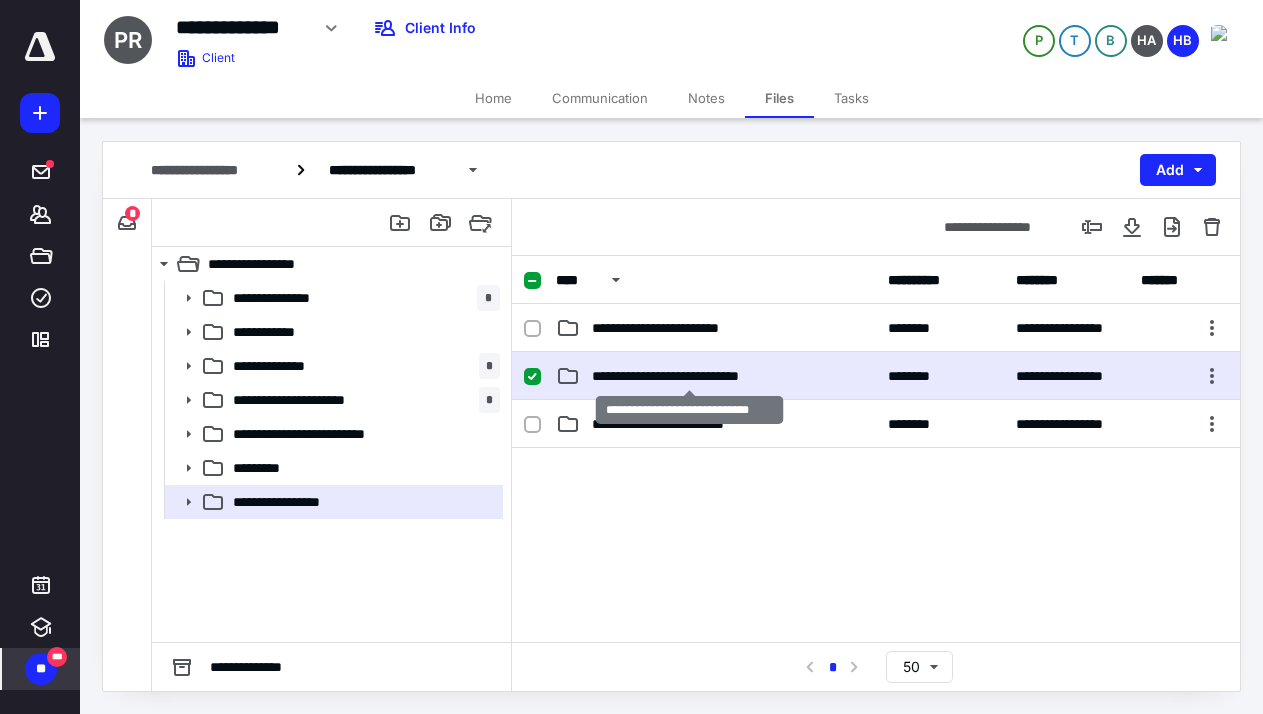 click on "**********" at bounding box center (689, 376) 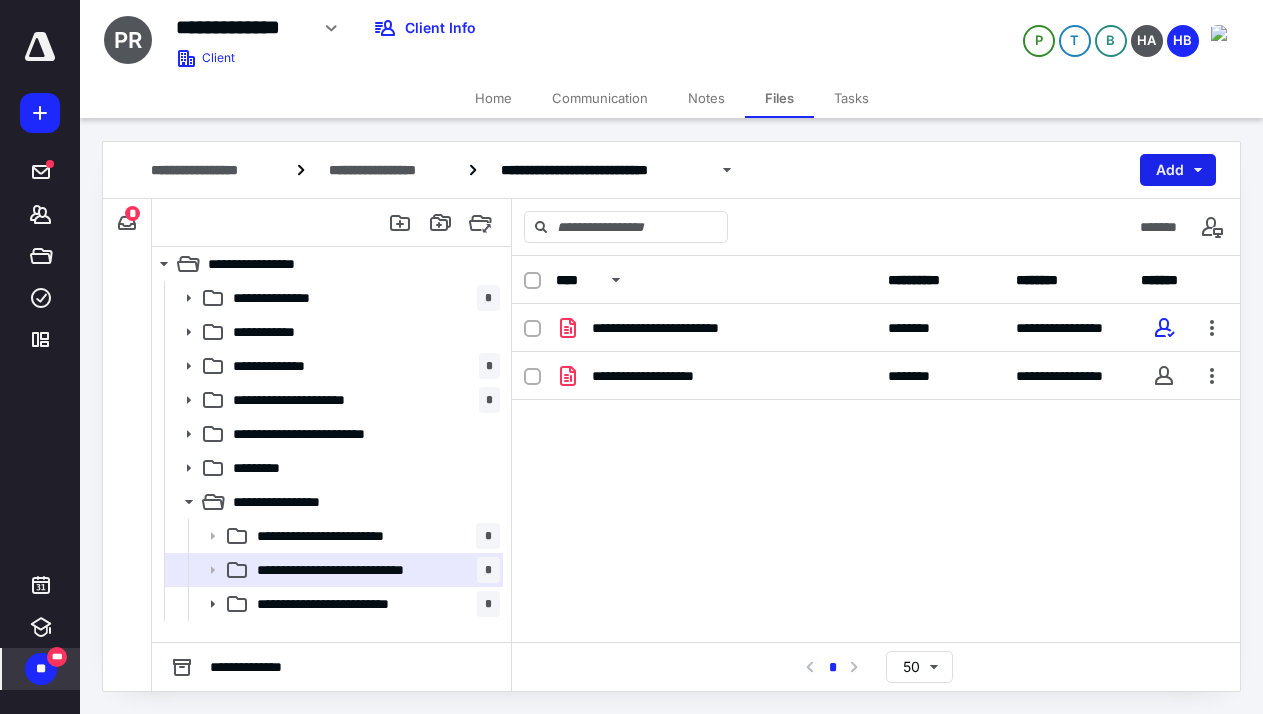 click on "Add" at bounding box center [1178, 170] 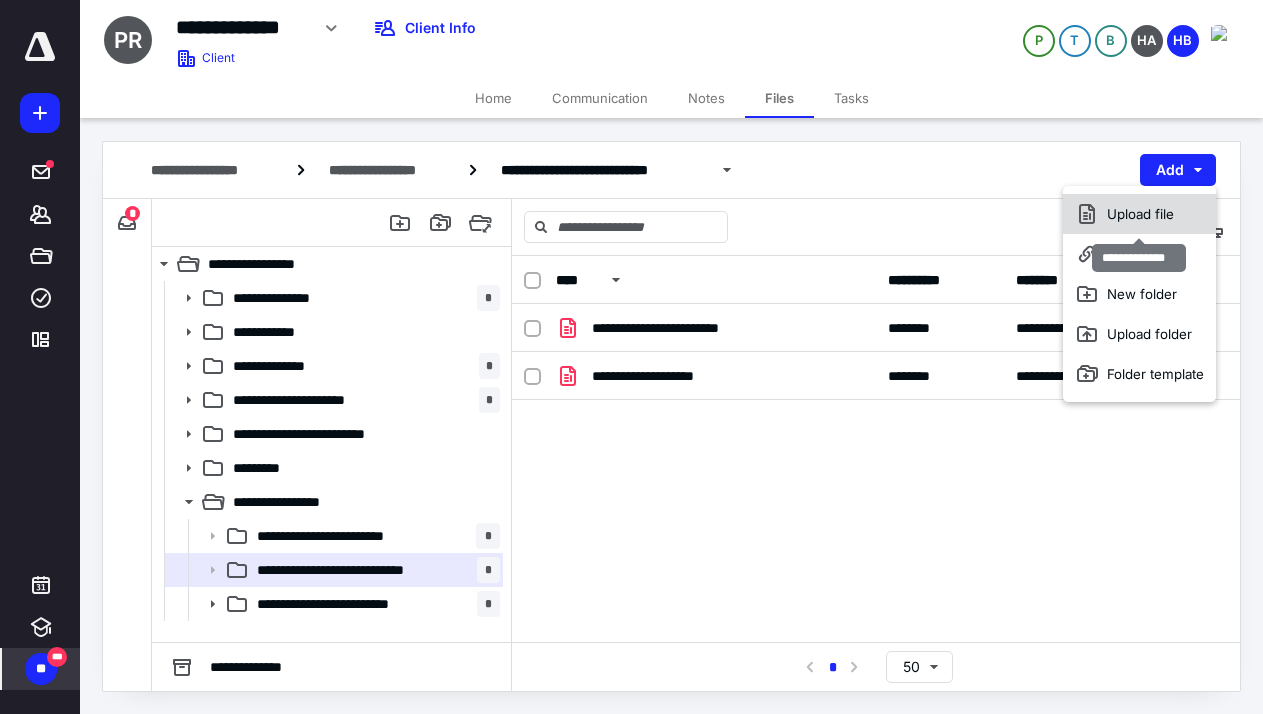 click on "Upload file" at bounding box center [1139, 214] 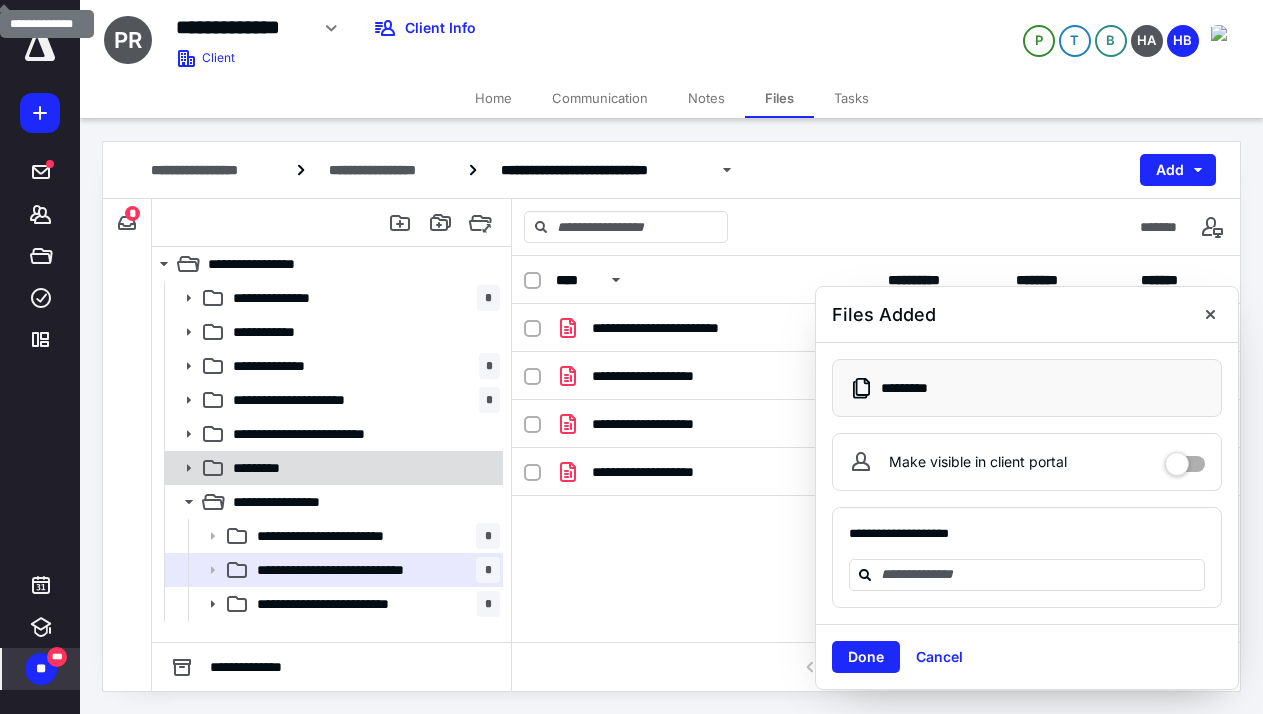click on "*********" at bounding box center (332, 468) 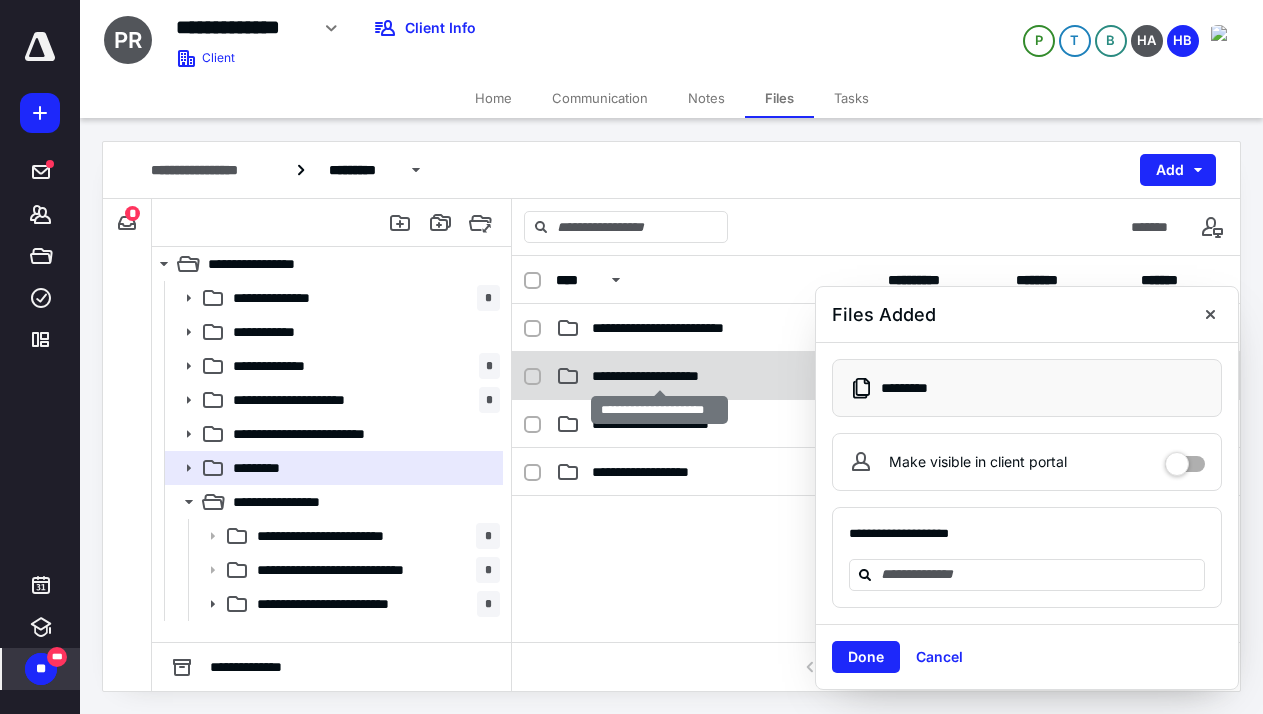 click on "**********" at bounding box center [659, 376] 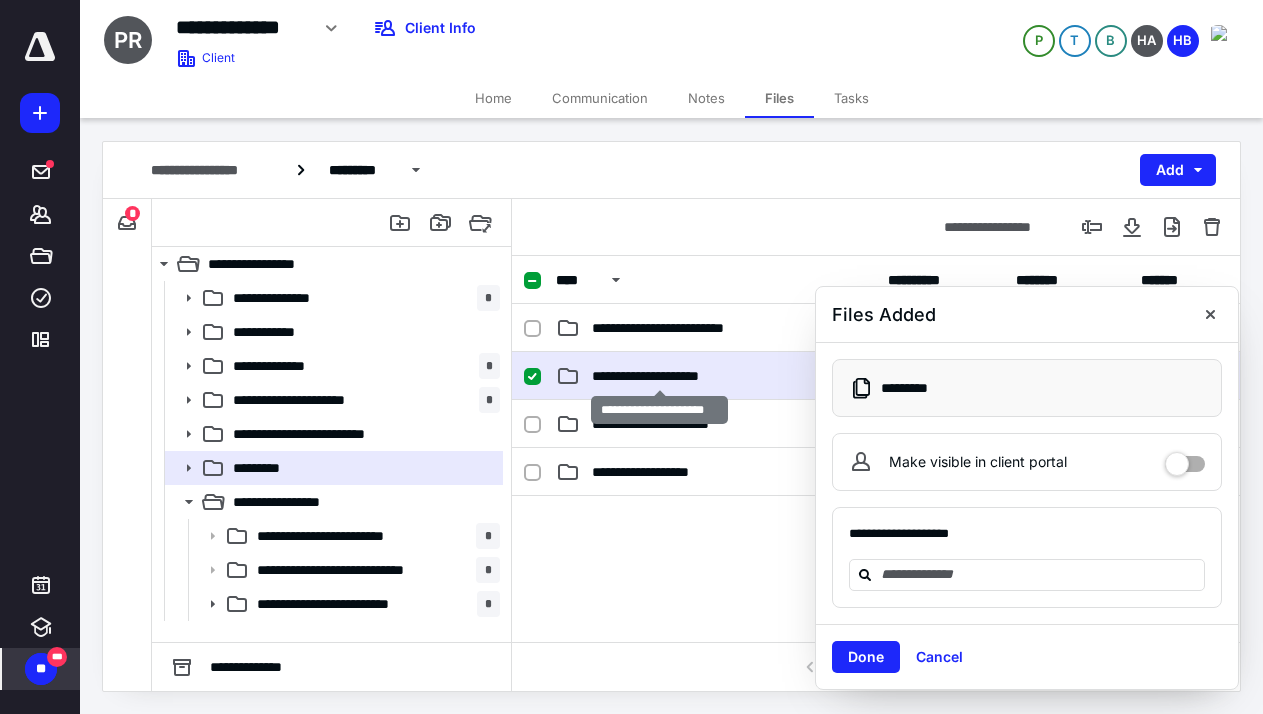 click on "**********" at bounding box center (659, 376) 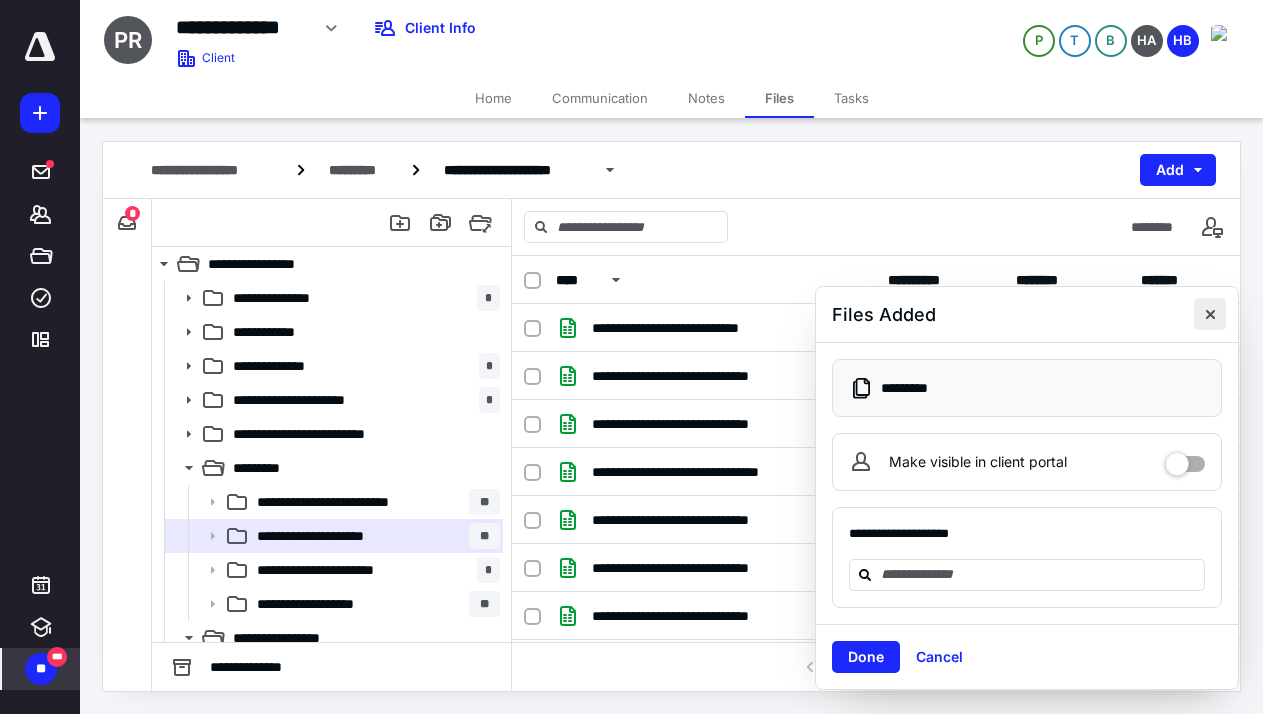 click at bounding box center [1210, 314] 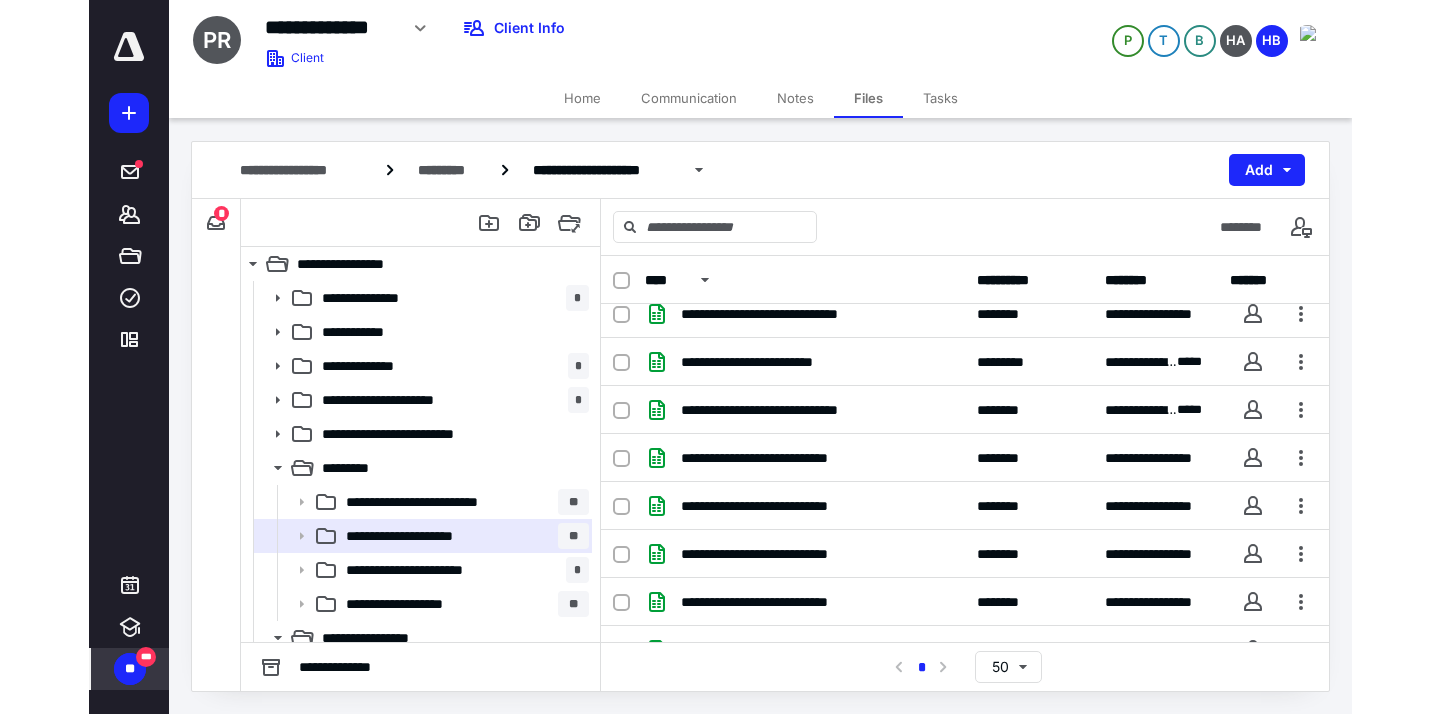 scroll, scrollTop: 639, scrollLeft: 0, axis: vertical 